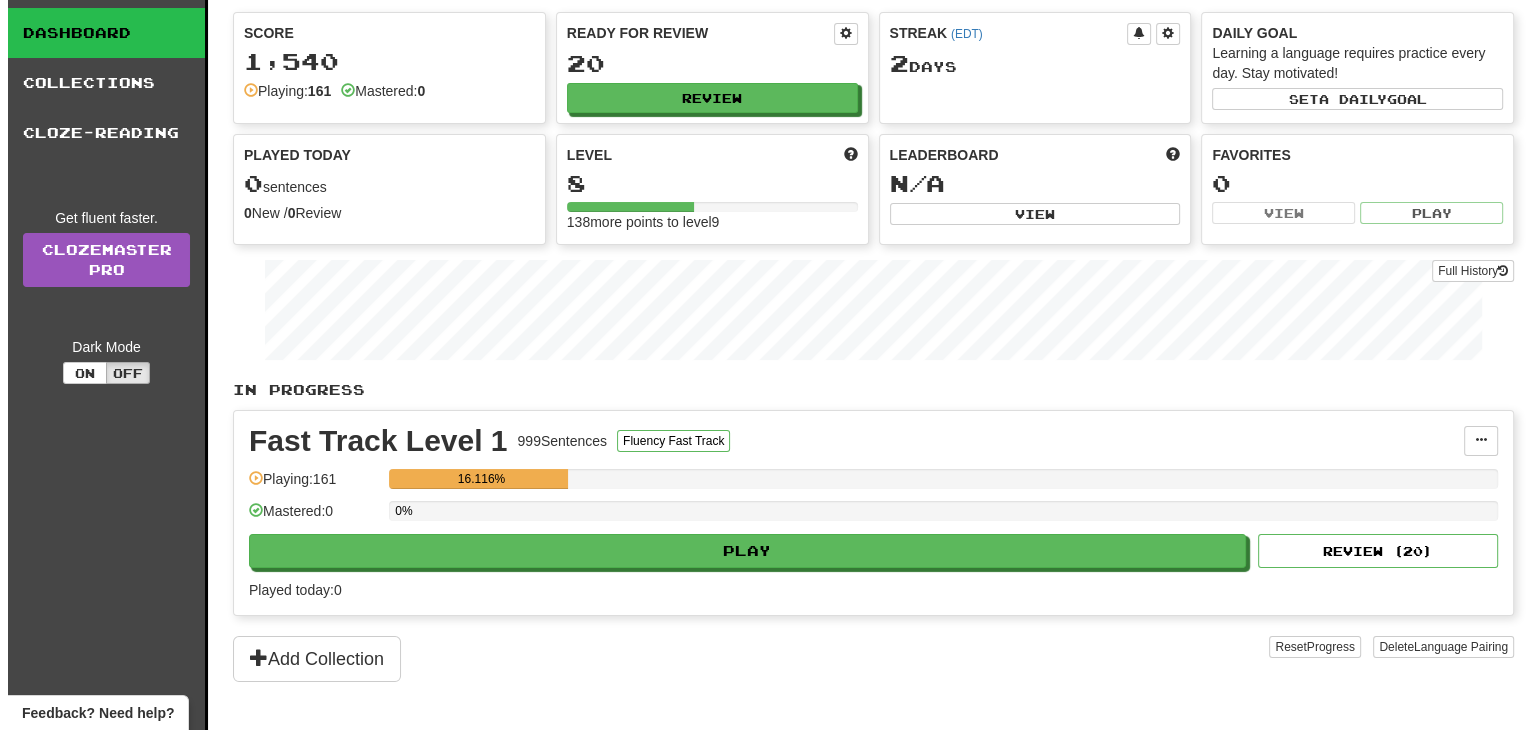 scroll, scrollTop: 52, scrollLeft: 0, axis: vertical 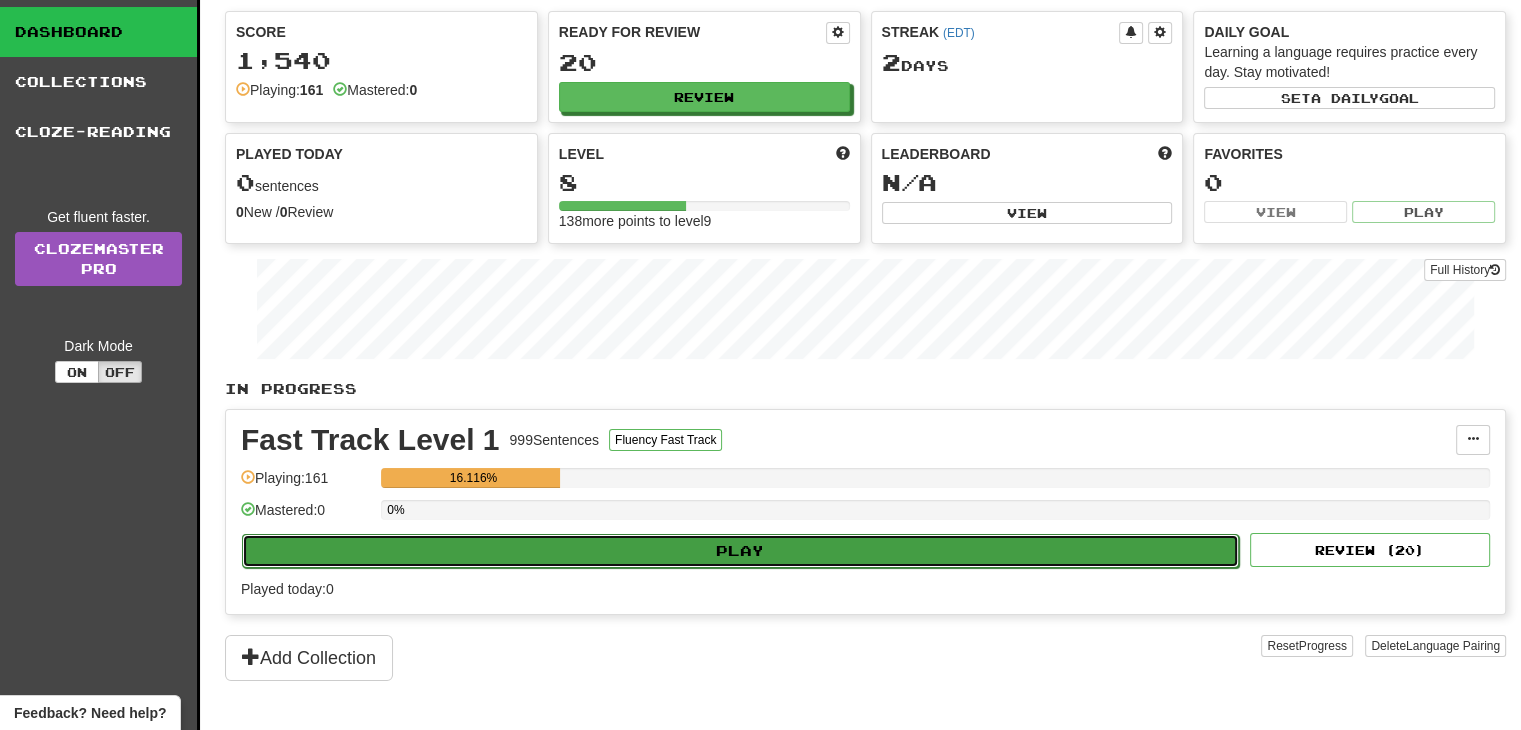 click on "Play" at bounding box center (740, 551) 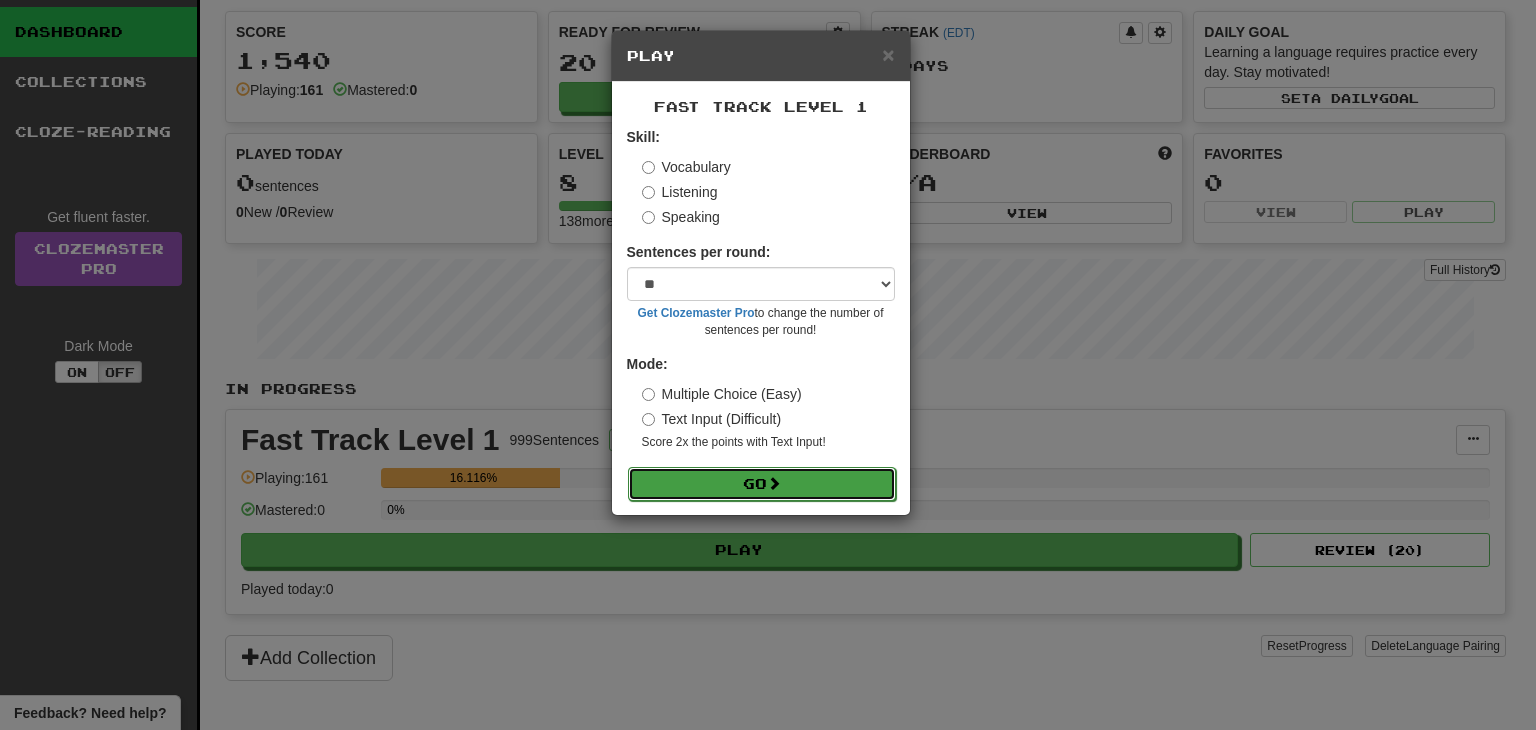 click on "Go" at bounding box center [762, 484] 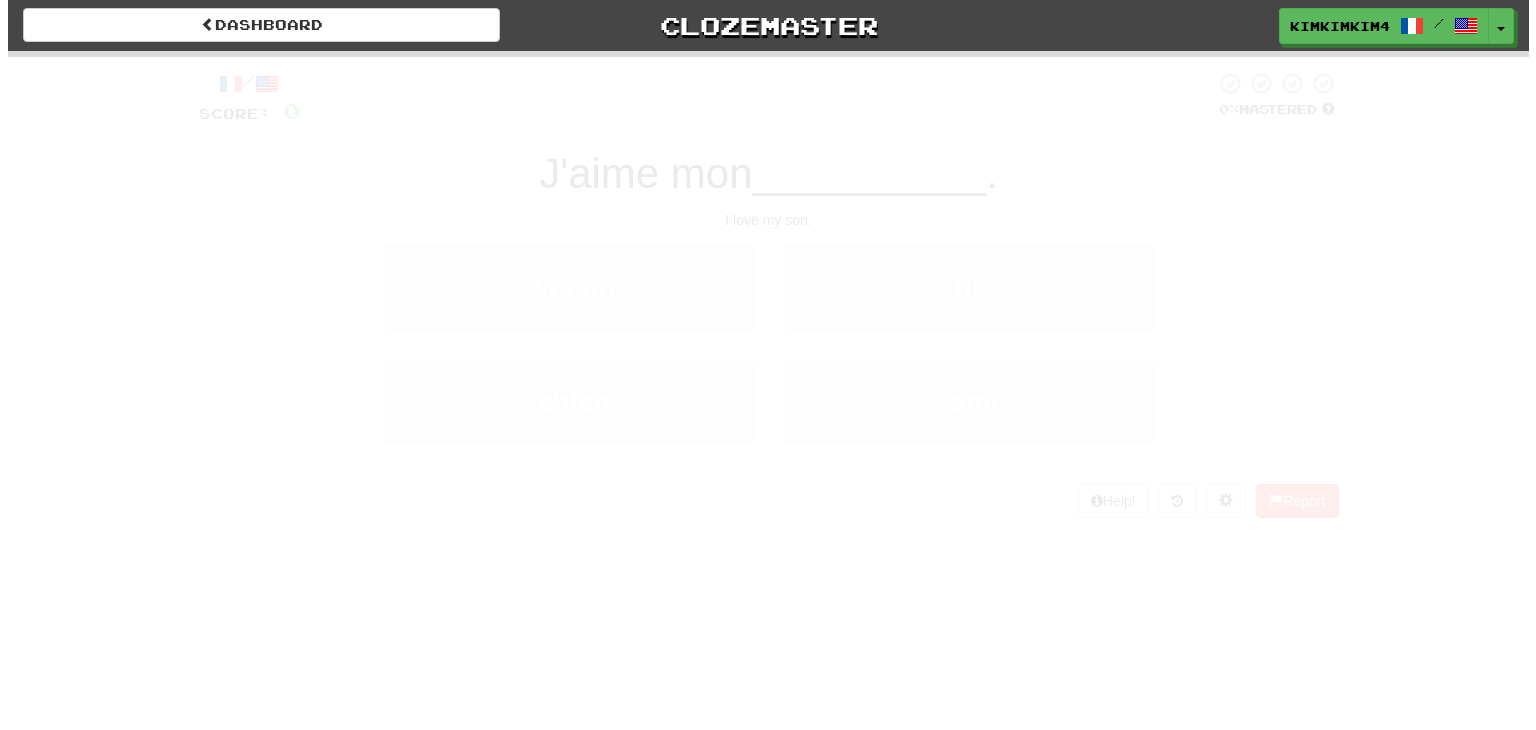 scroll, scrollTop: 0, scrollLeft: 0, axis: both 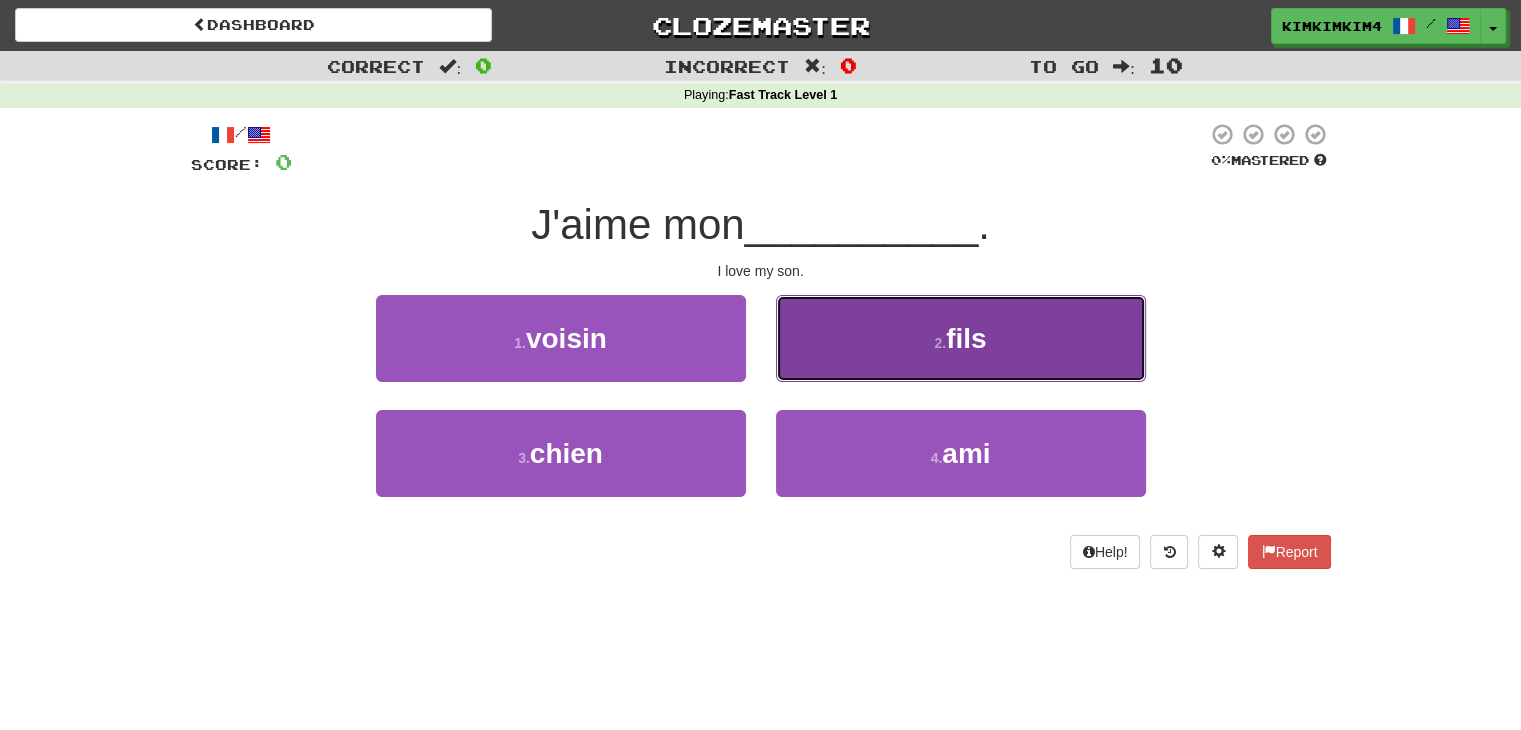click on "2 .  fils" at bounding box center [961, 338] 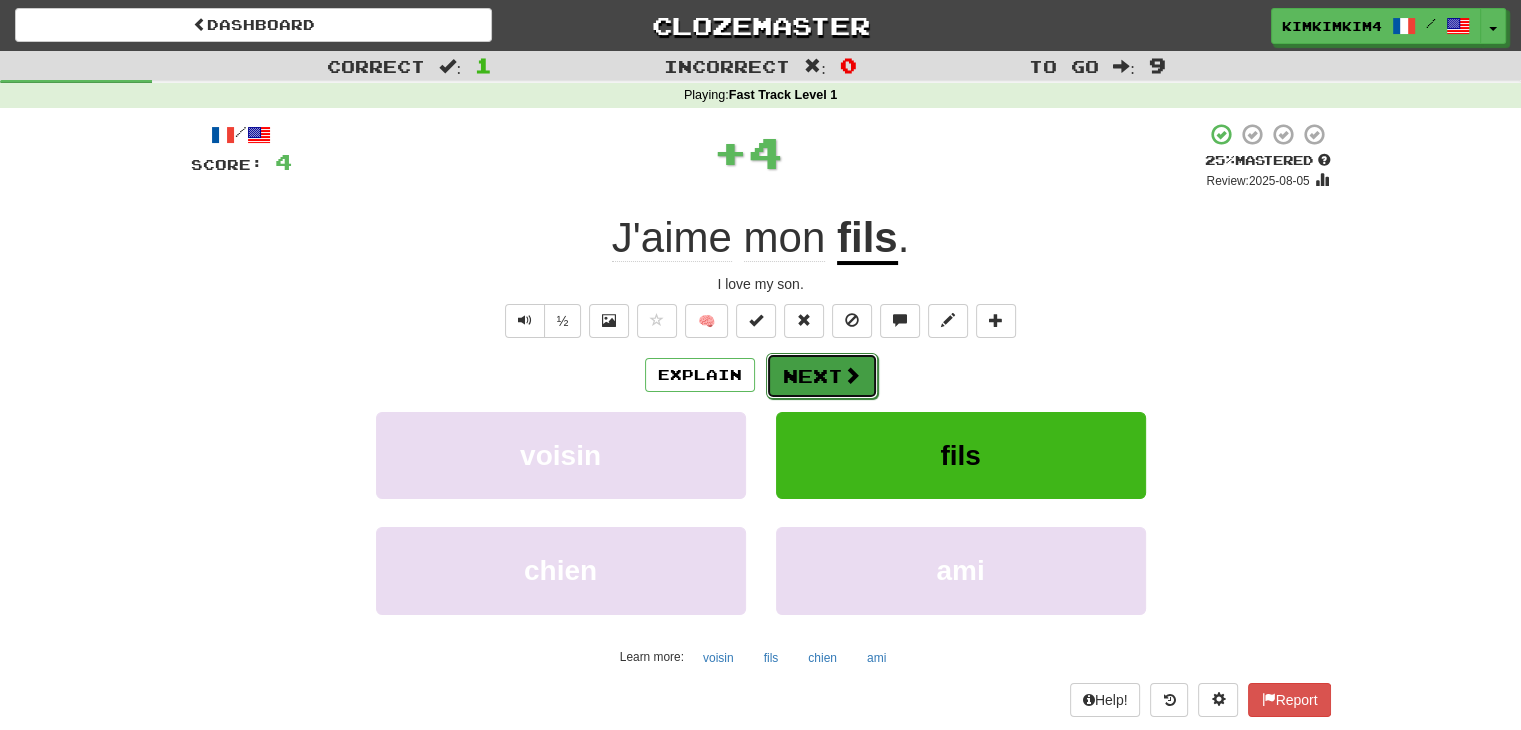 click on "Next" at bounding box center (822, 376) 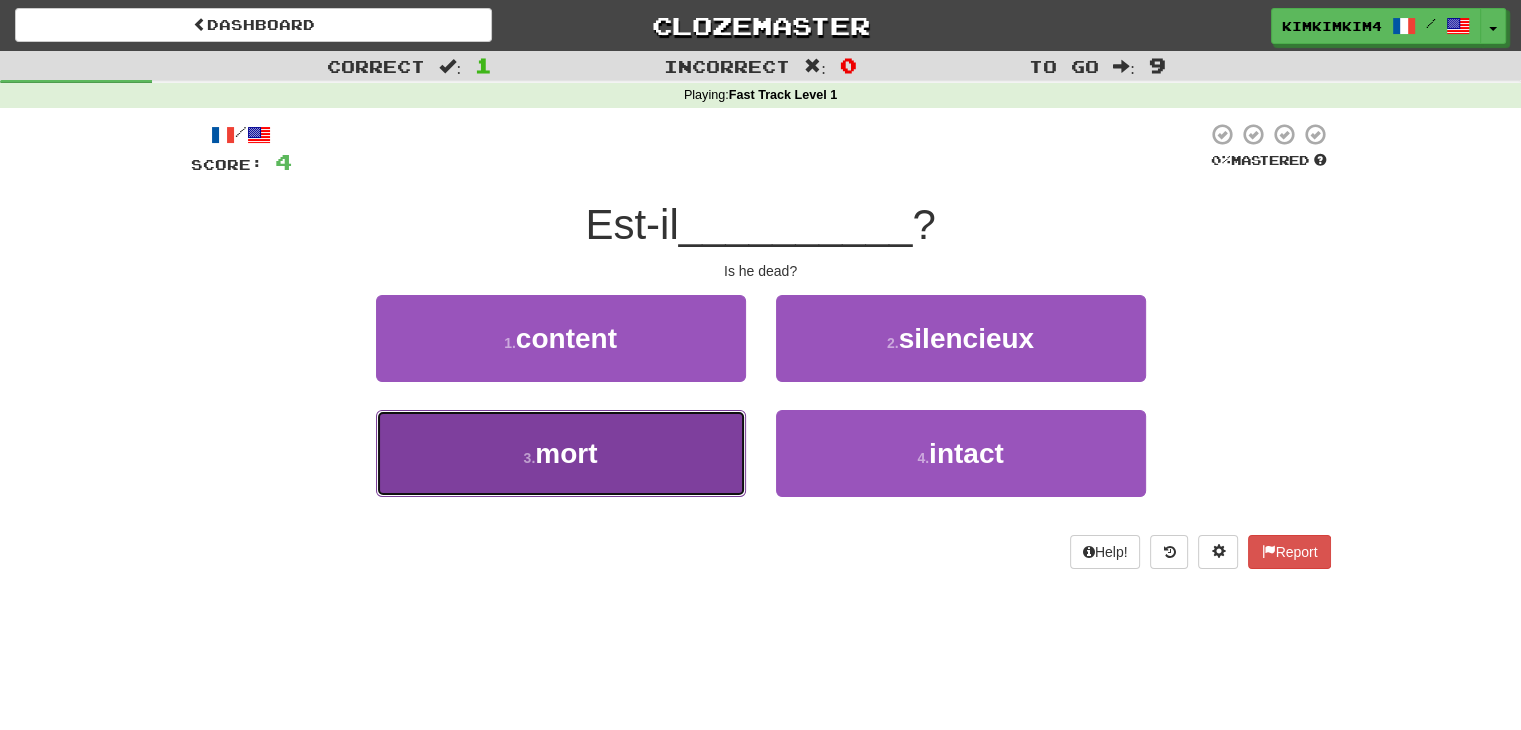 click on "3 .  mort" at bounding box center [561, 453] 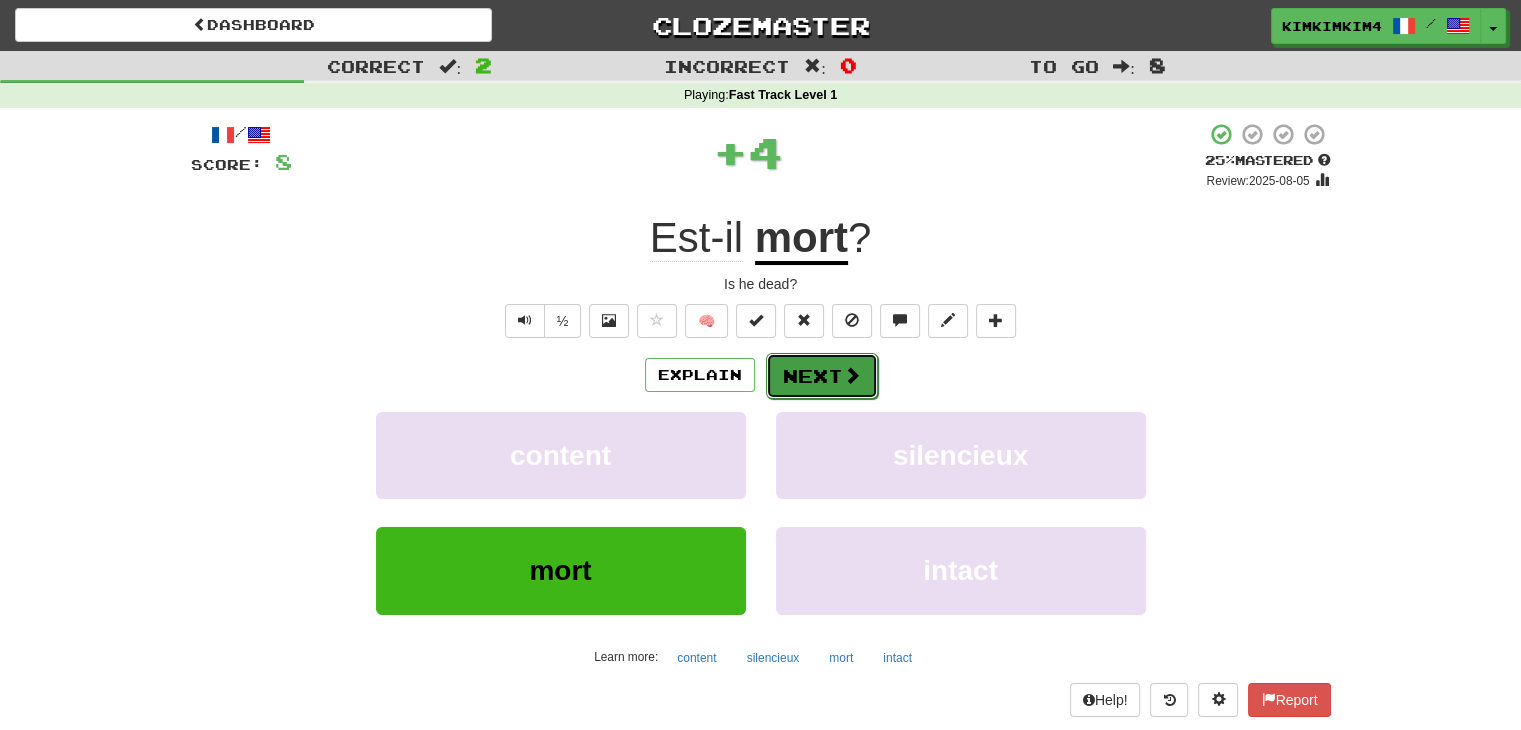 click on "Next" at bounding box center [822, 376] 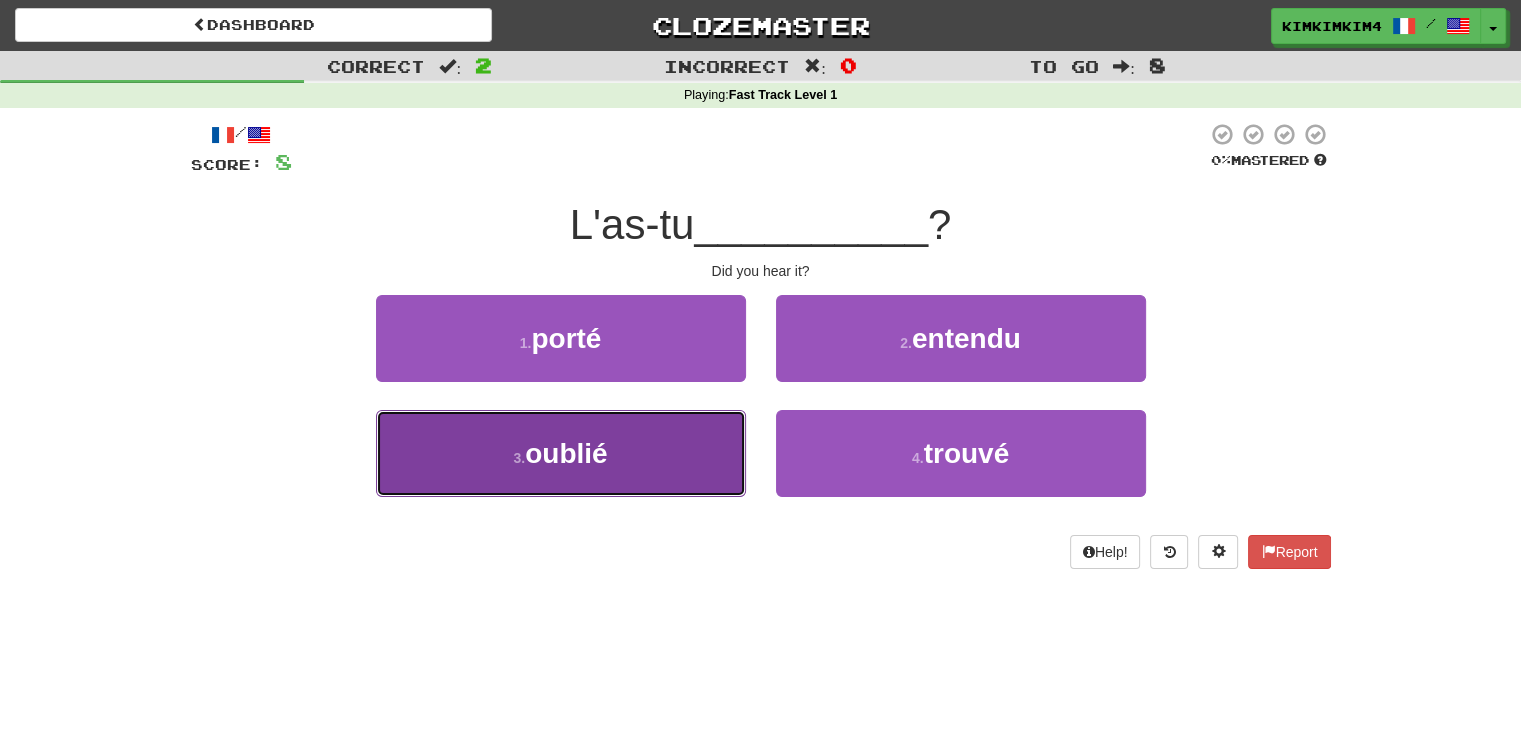 click on "3 .  oublié" at bounding box center [561, 453] 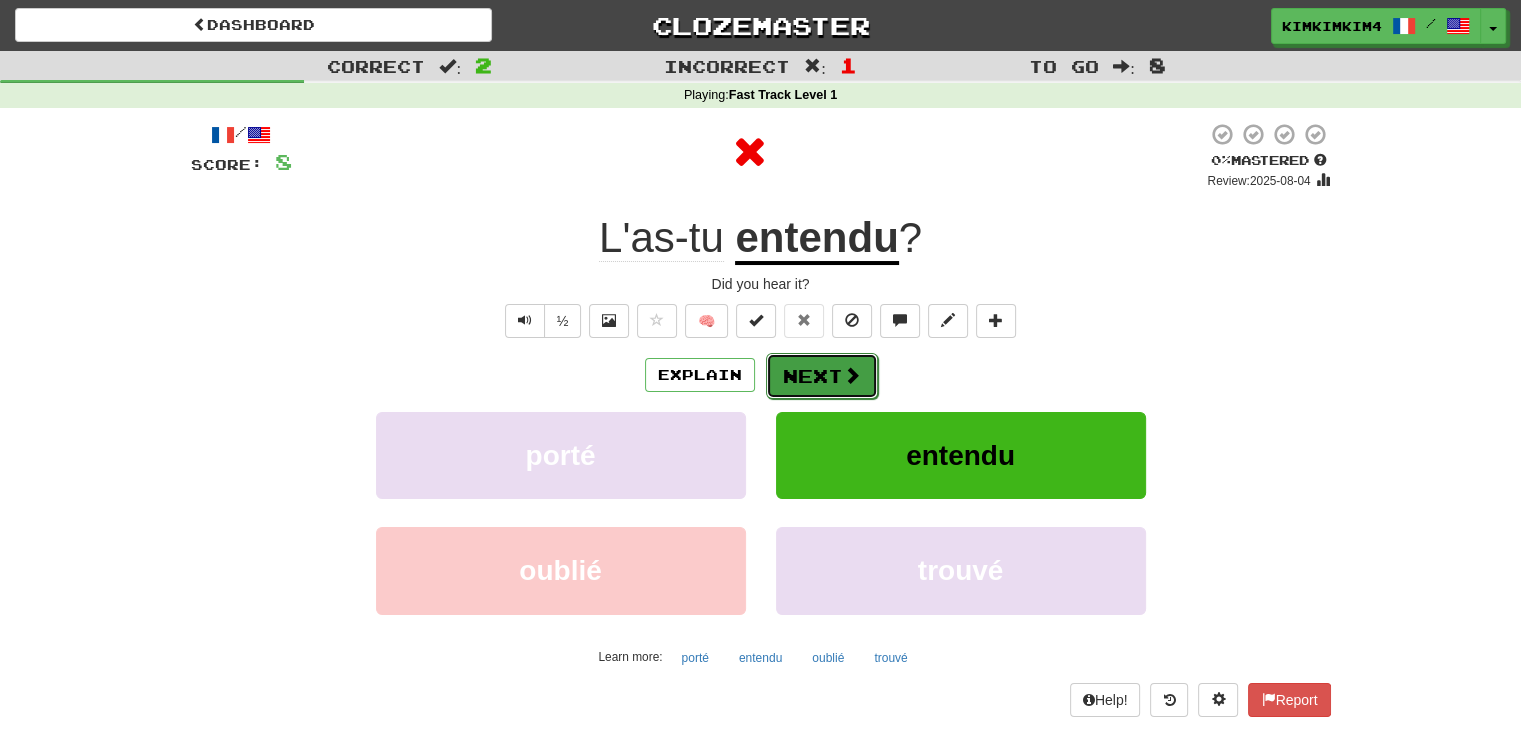 click on "Next" at bounding box center [822, 376] 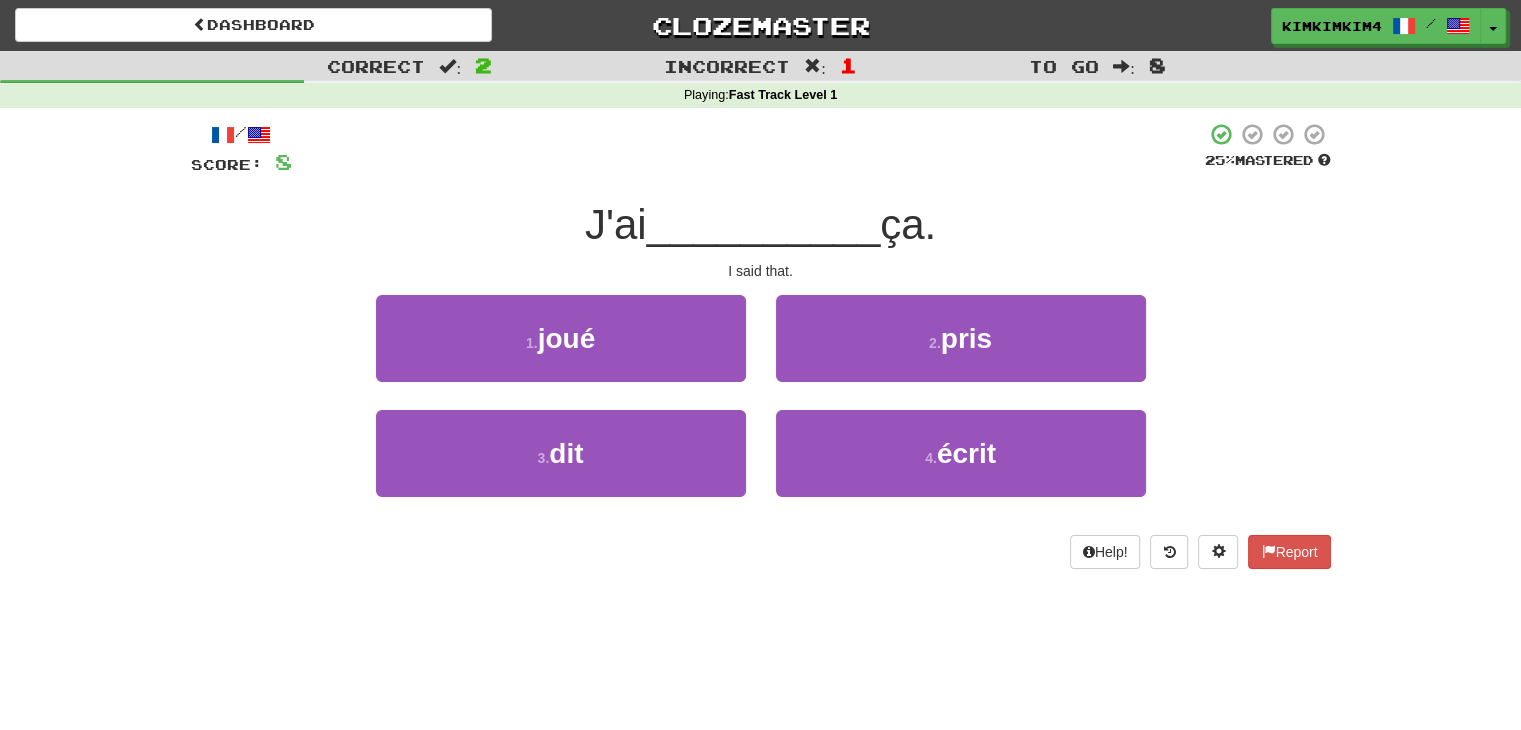 click on "3 .  dit" at bounding box center (561, 467) 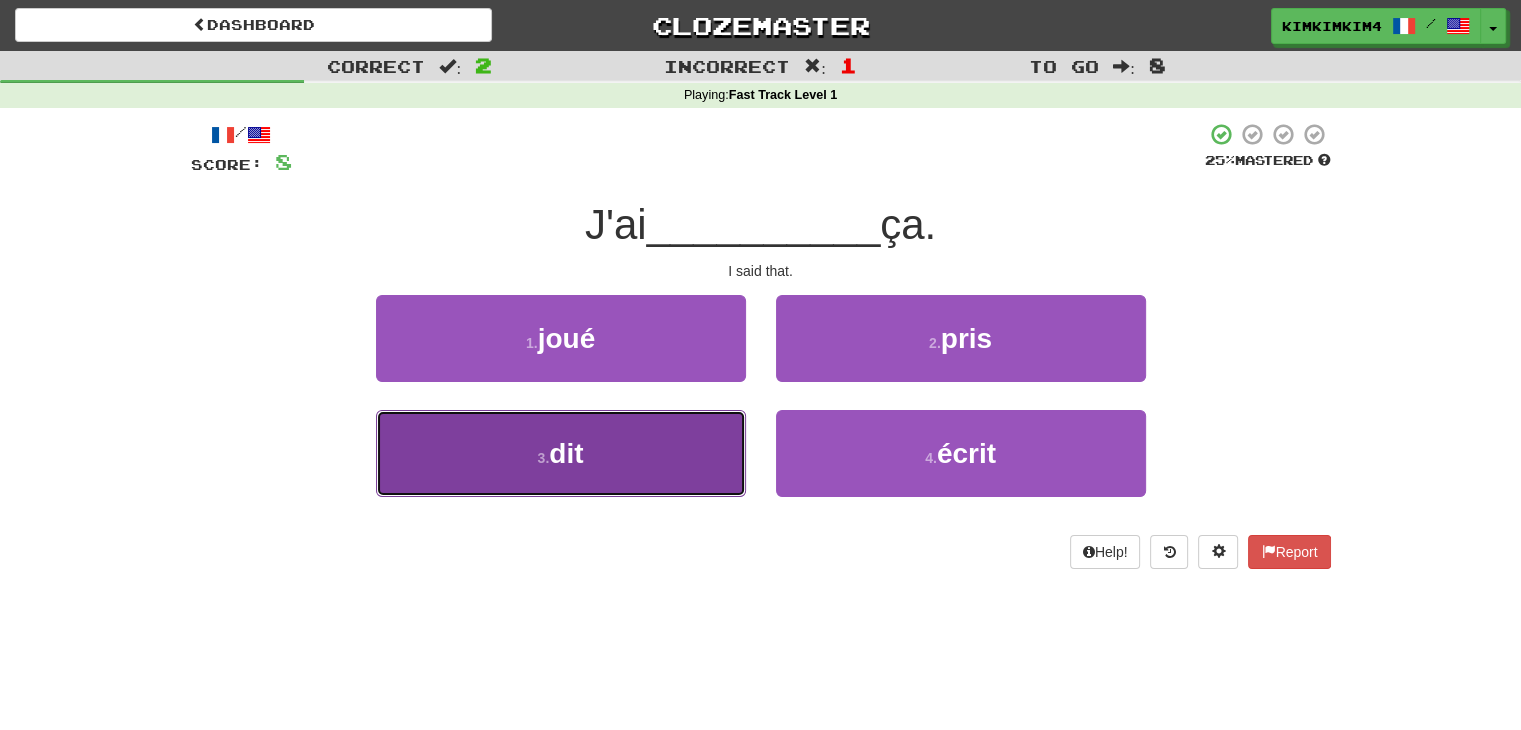 click on "3 .  dit" at bounding box center [561, 453] 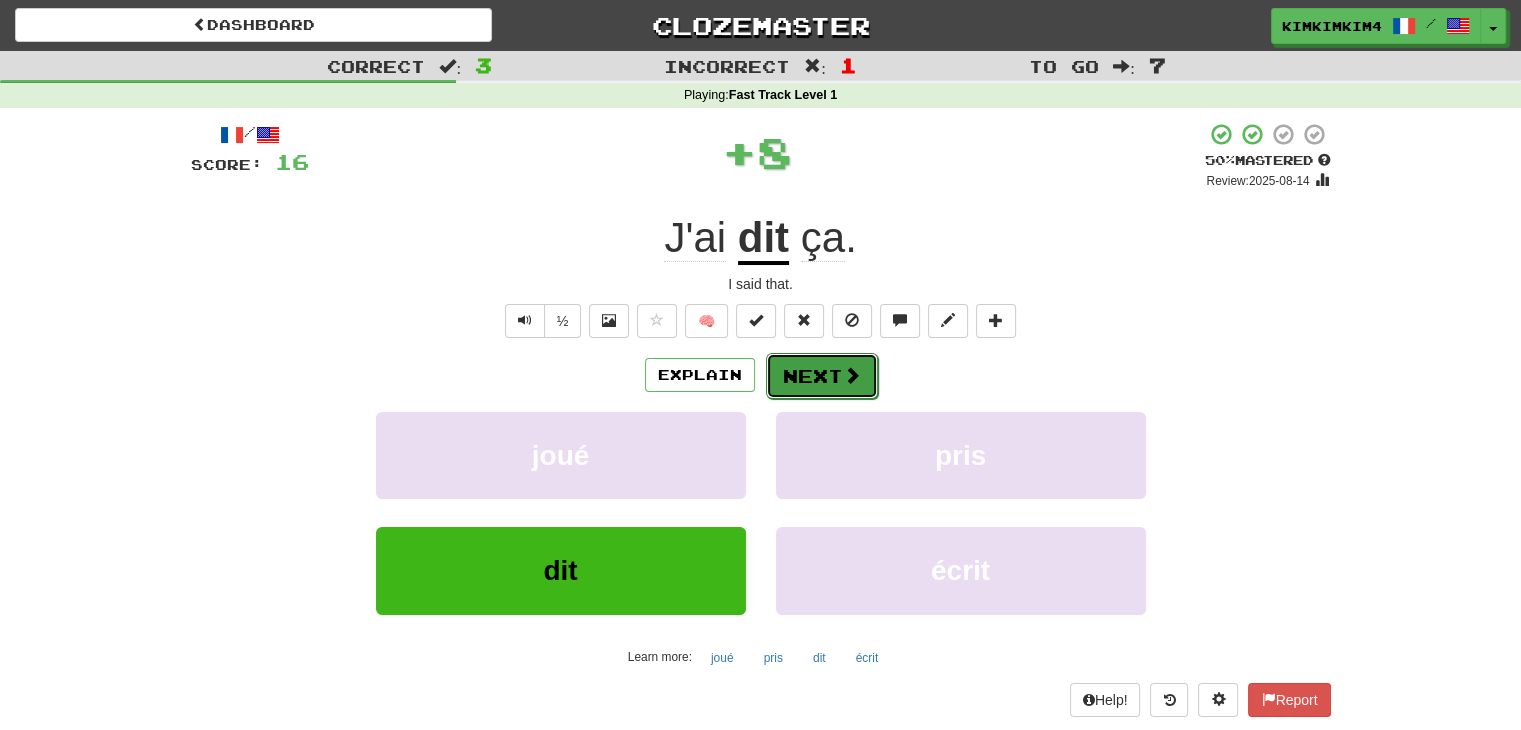 click on "Next" at bounding box center [822, 376] 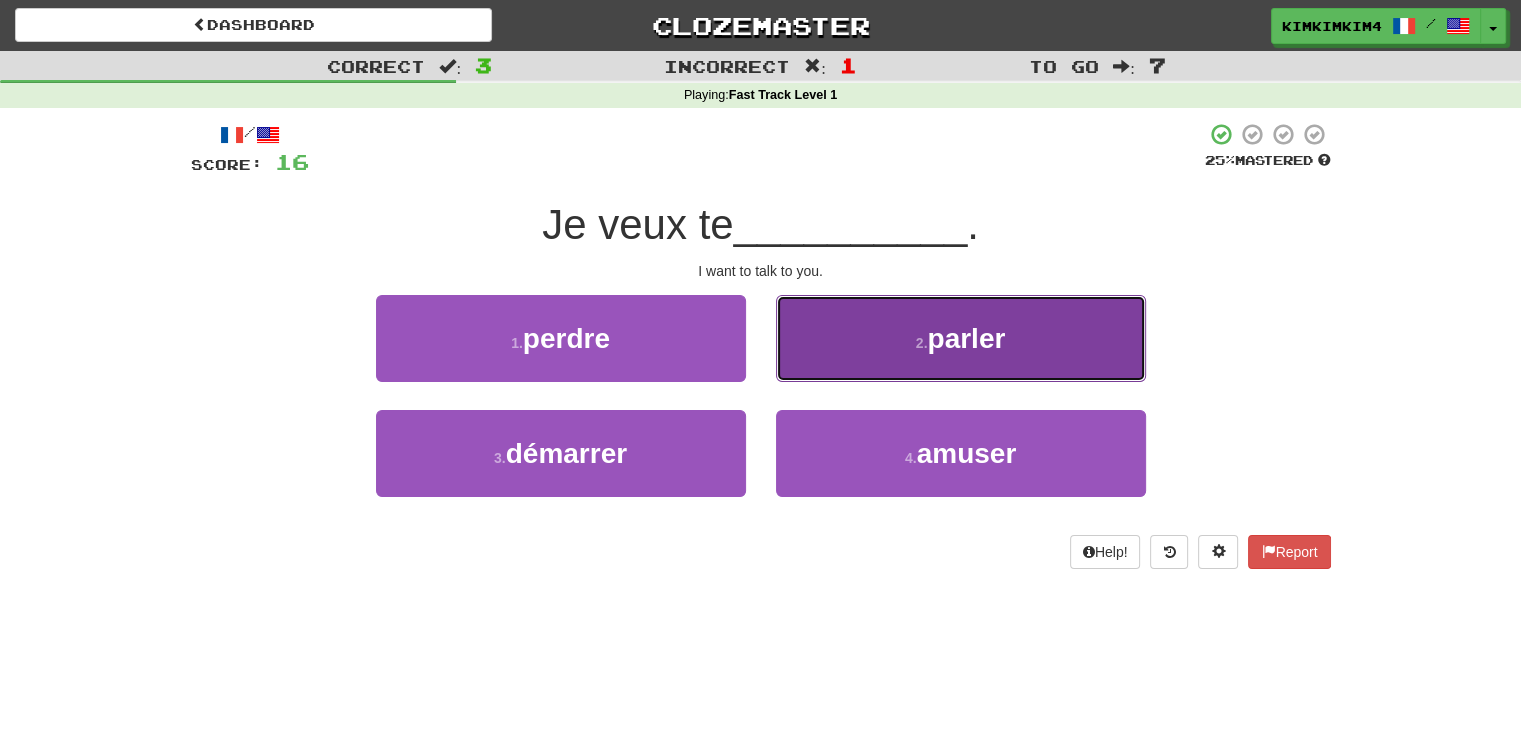click on "2 .  parler" at bounding box center (961, 338) 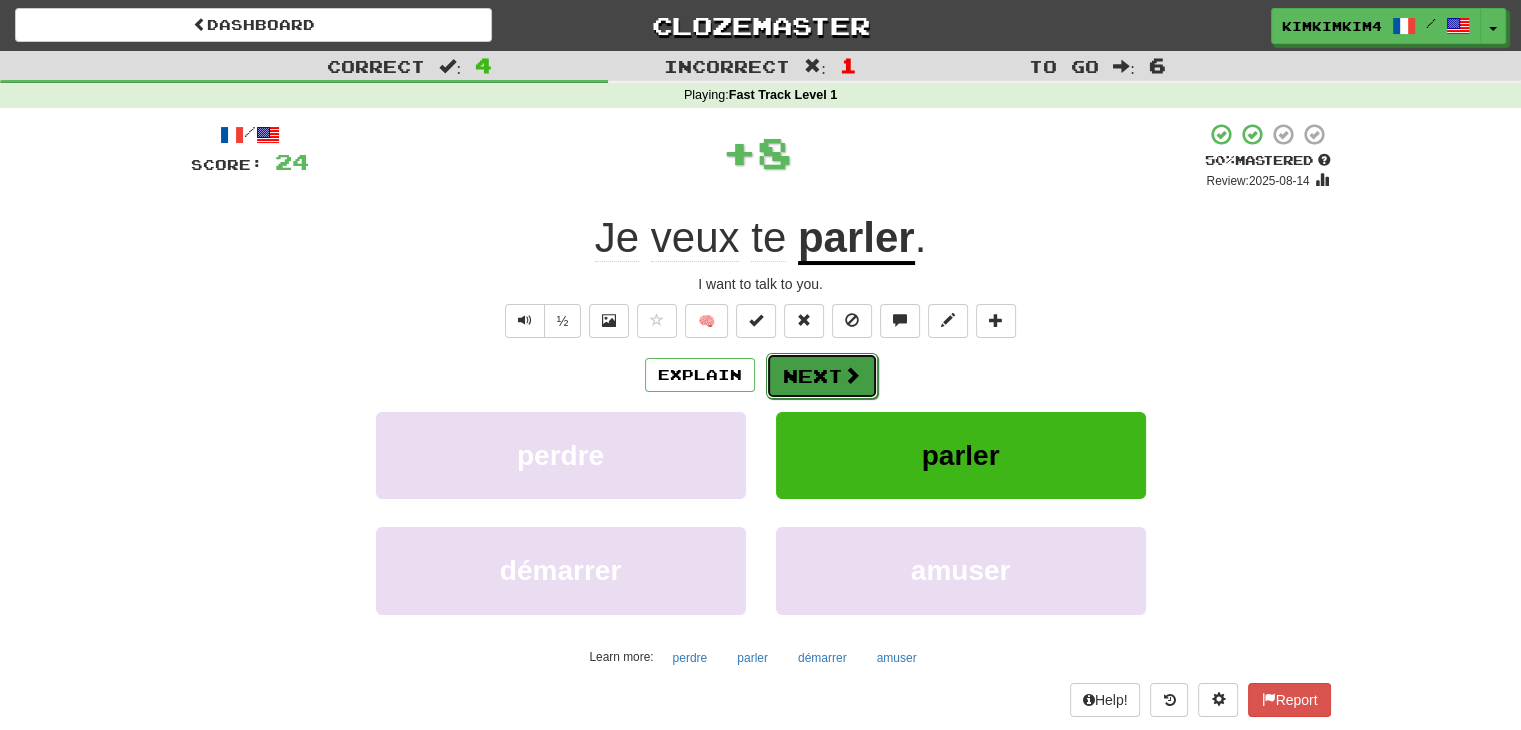 click on "Next" at bounding box center [822, 376] 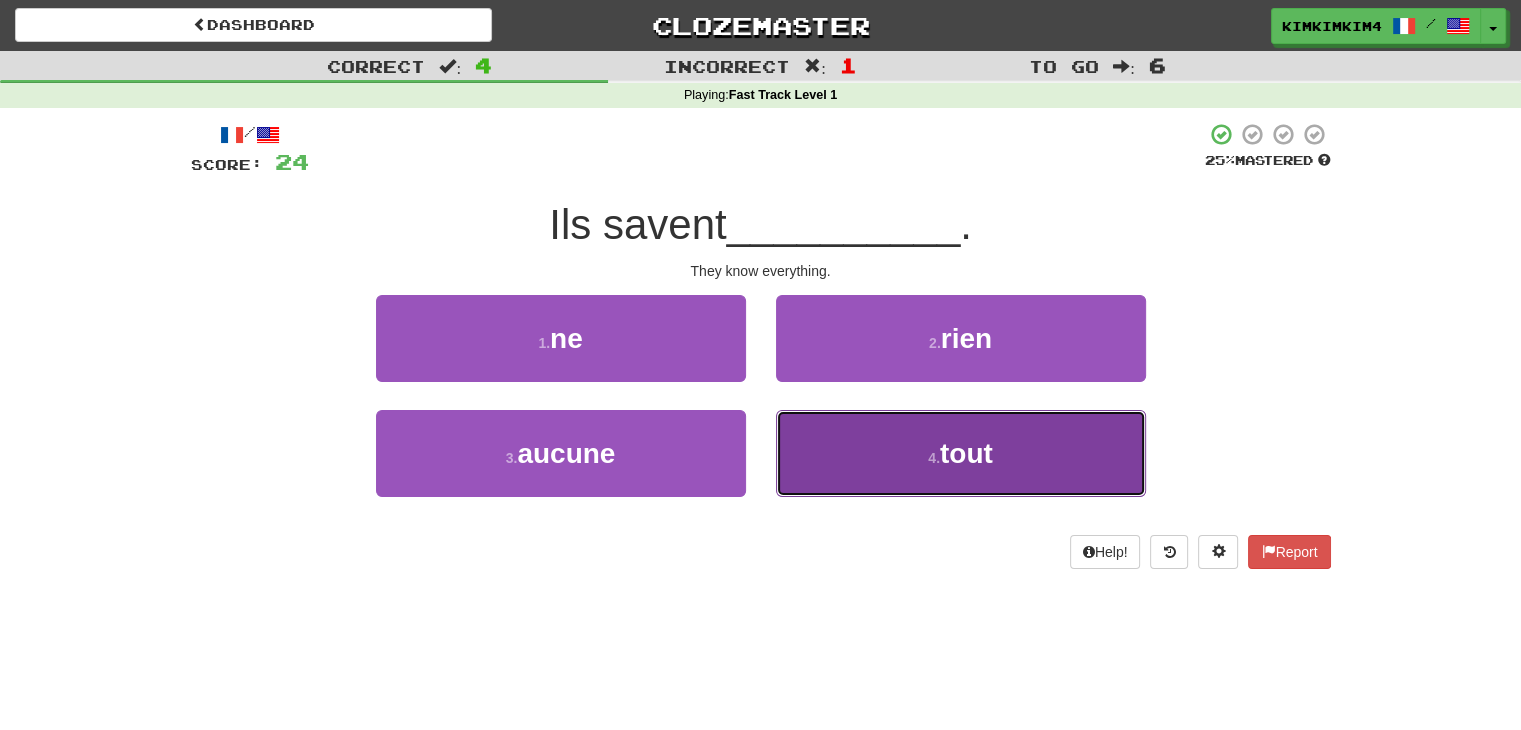 click on "4 .  tout" at bounding box center [961, 453] 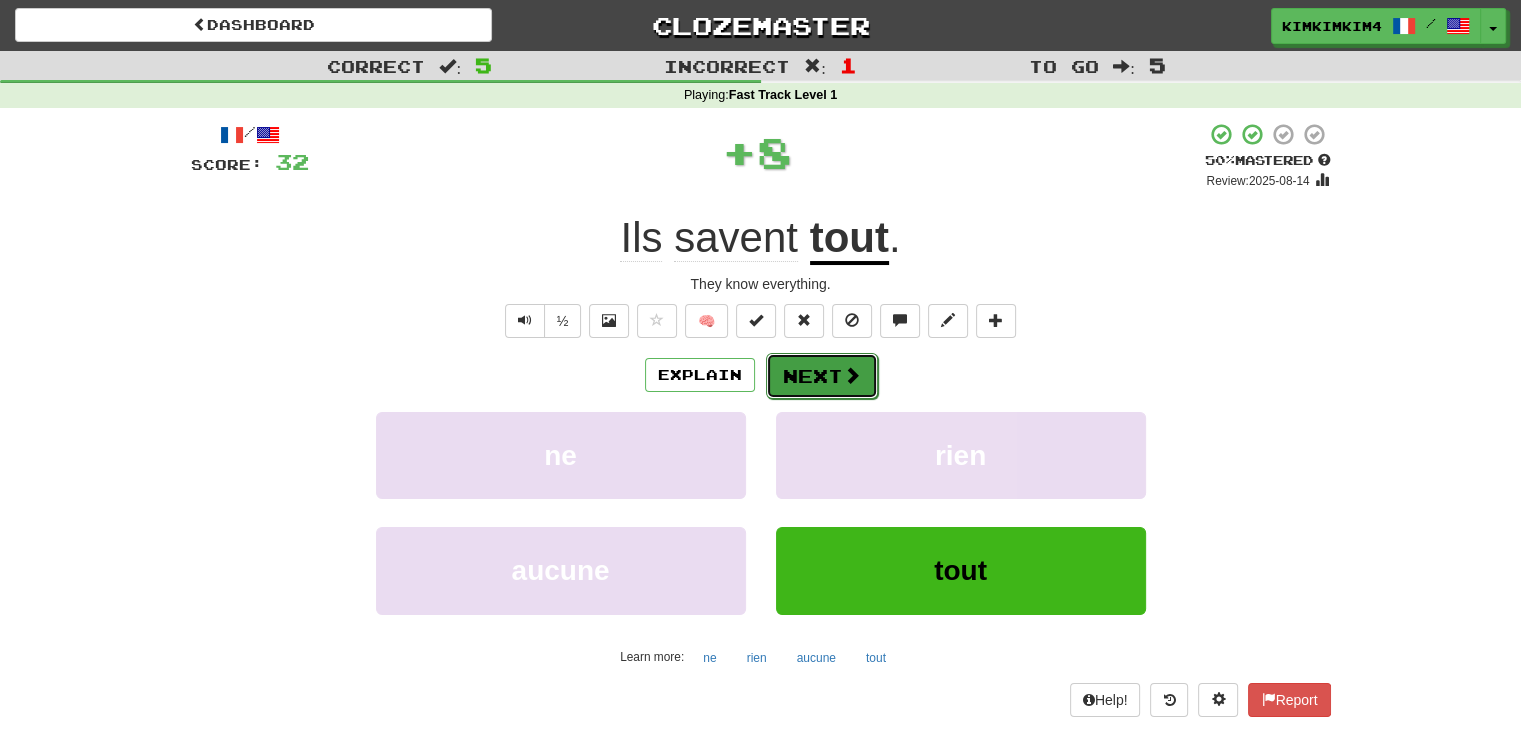click on "Next" at bounding box center [822, 376] 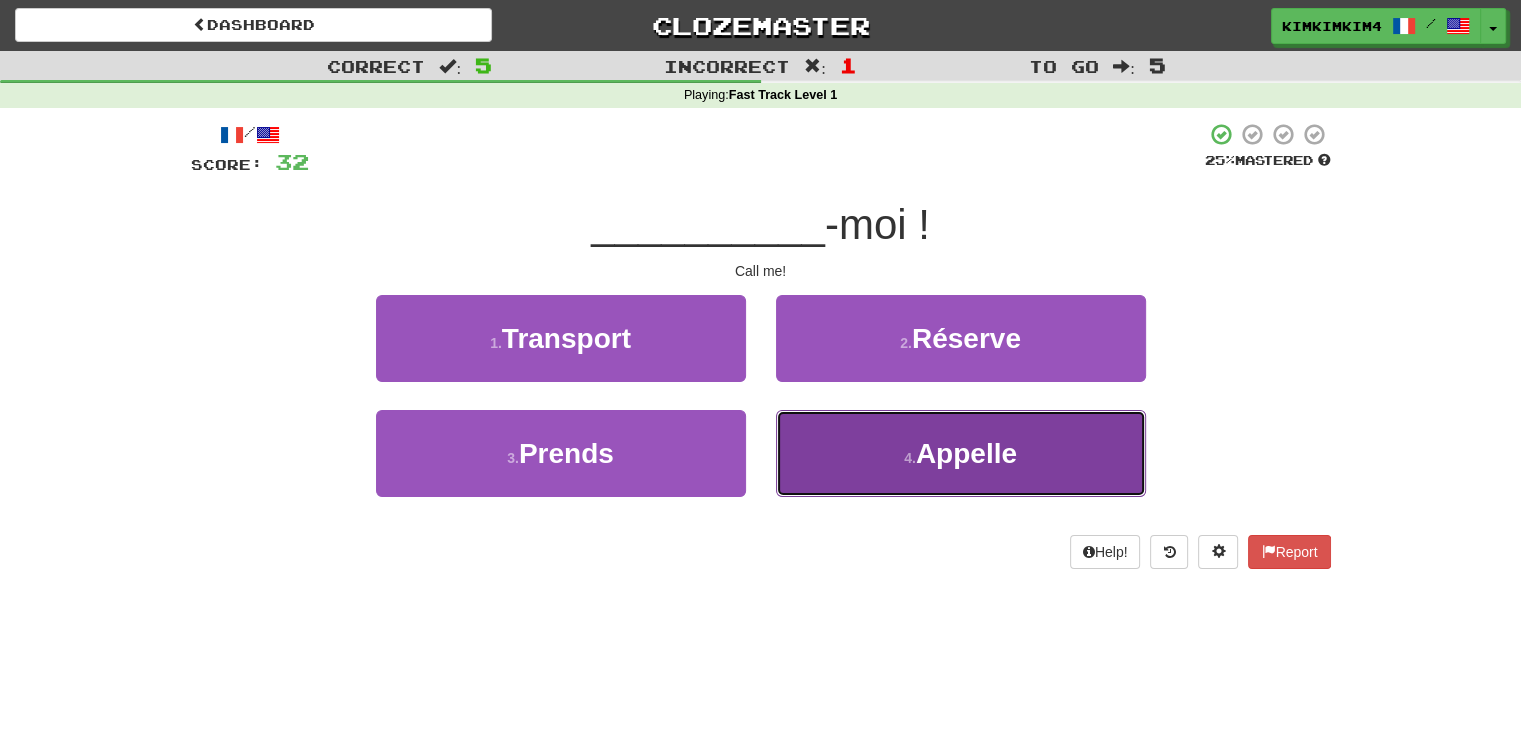 click on "4 .  Appelle" at bounding box center (961, 453) 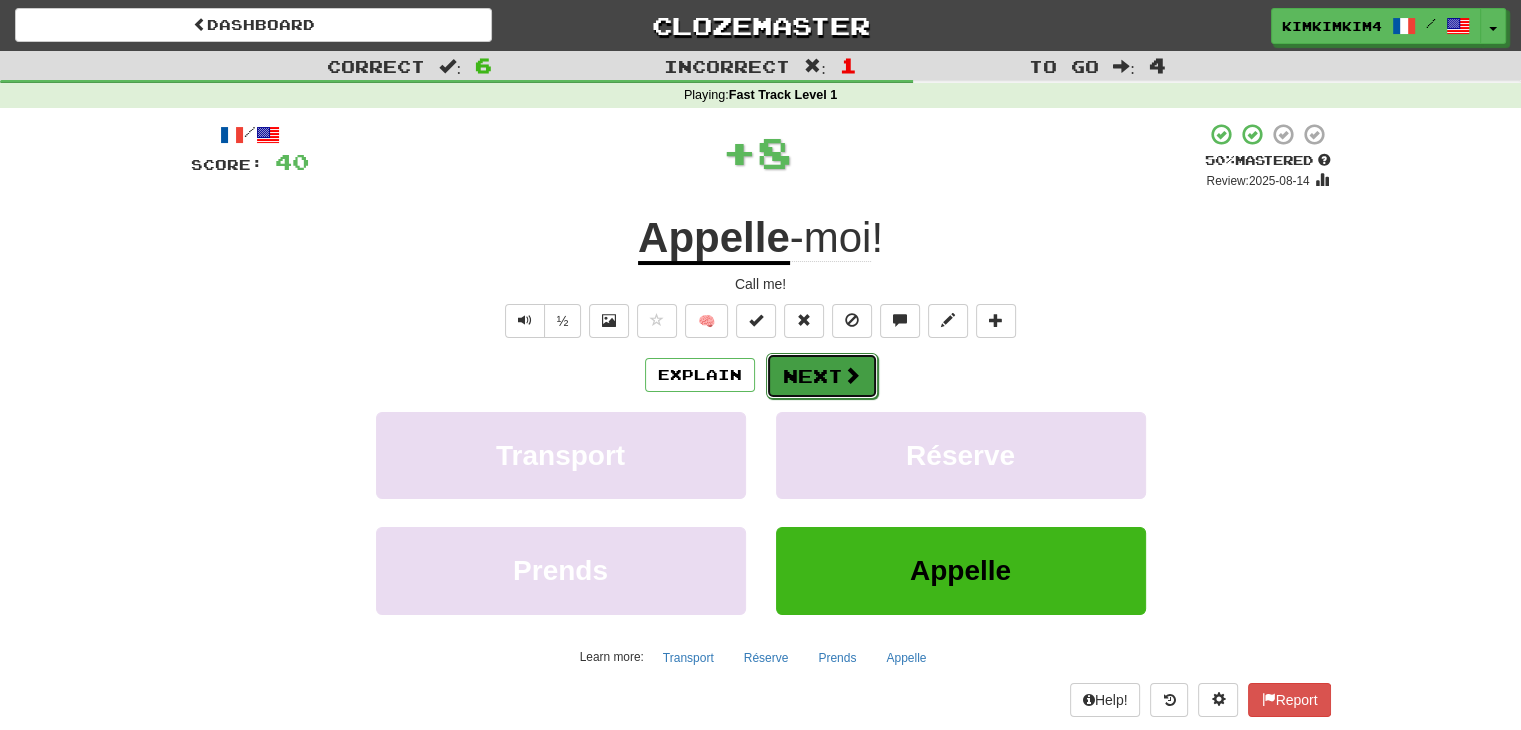 click on "Next" at bounding box center [822, 376] 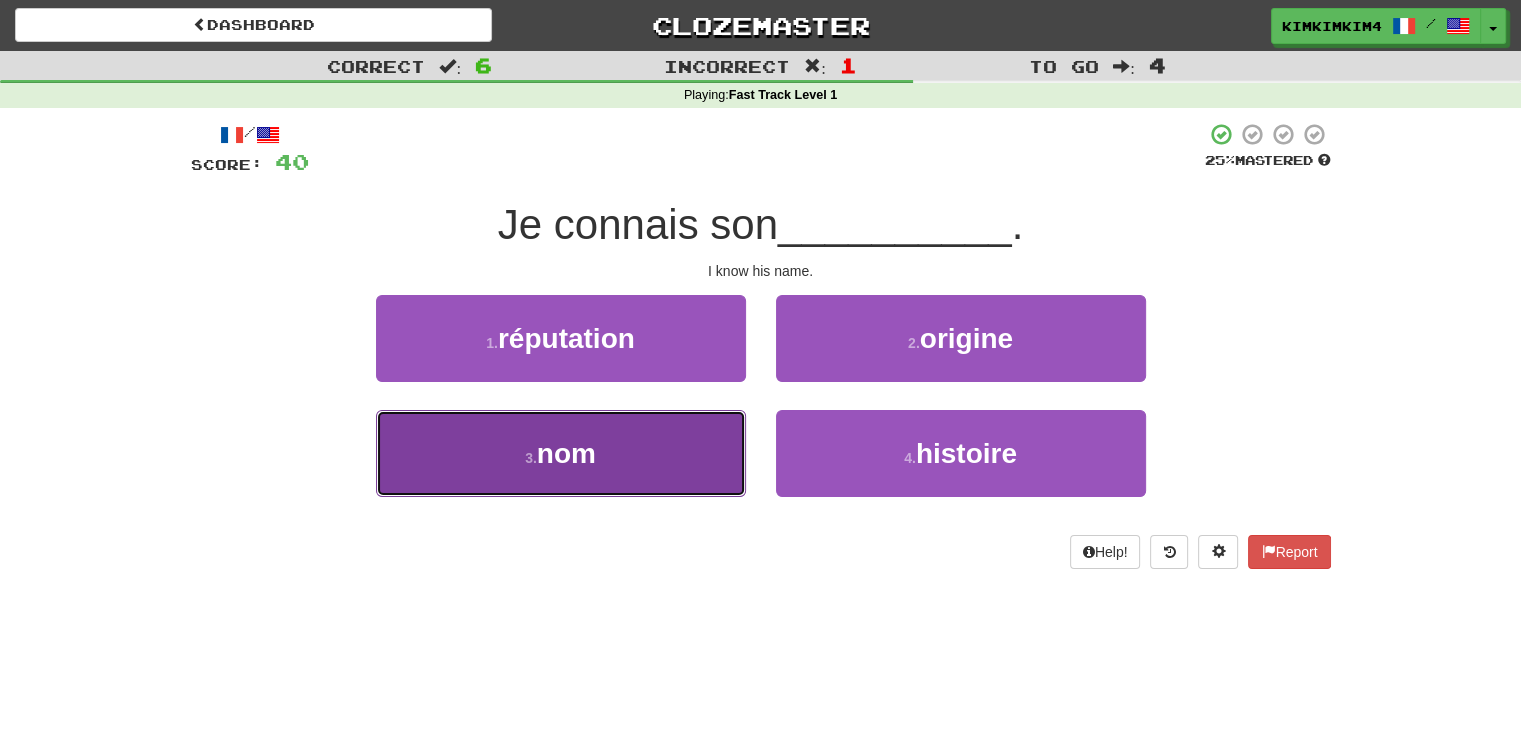 click on "3 .  nom" at bounding box center (561, 453) 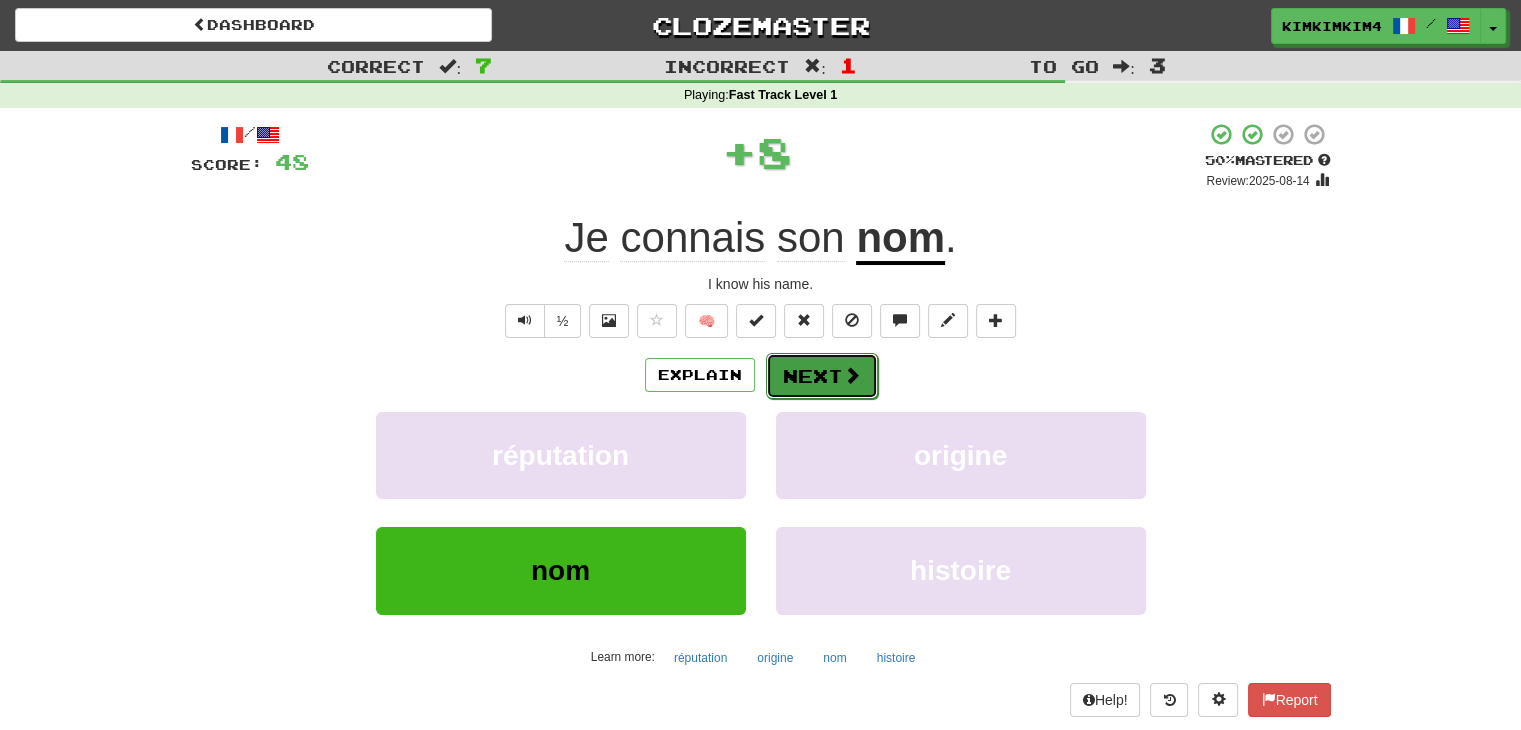 click on "Next" at bounding box center [822, 376] 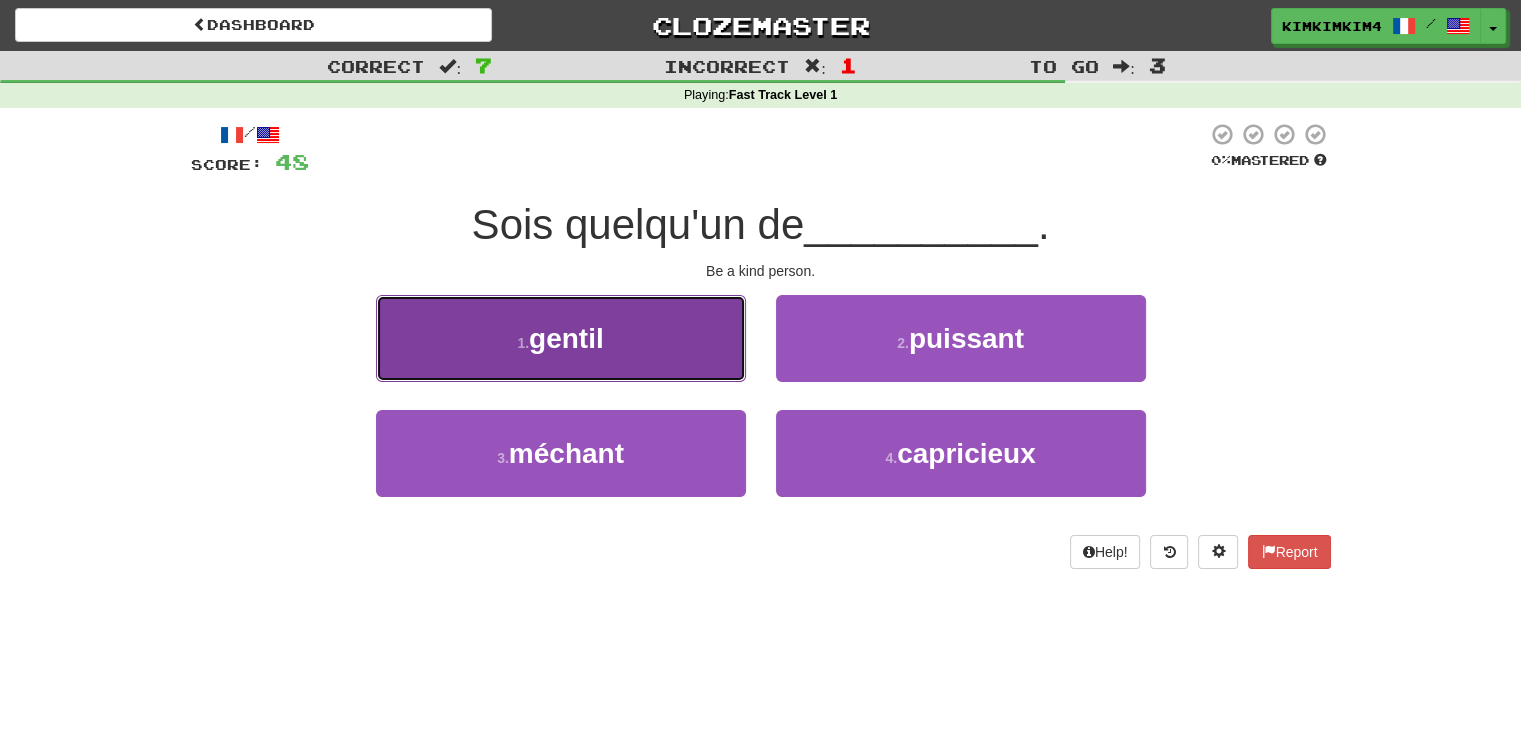 click on "1 .  gentil" at bounding box center [561, 338] 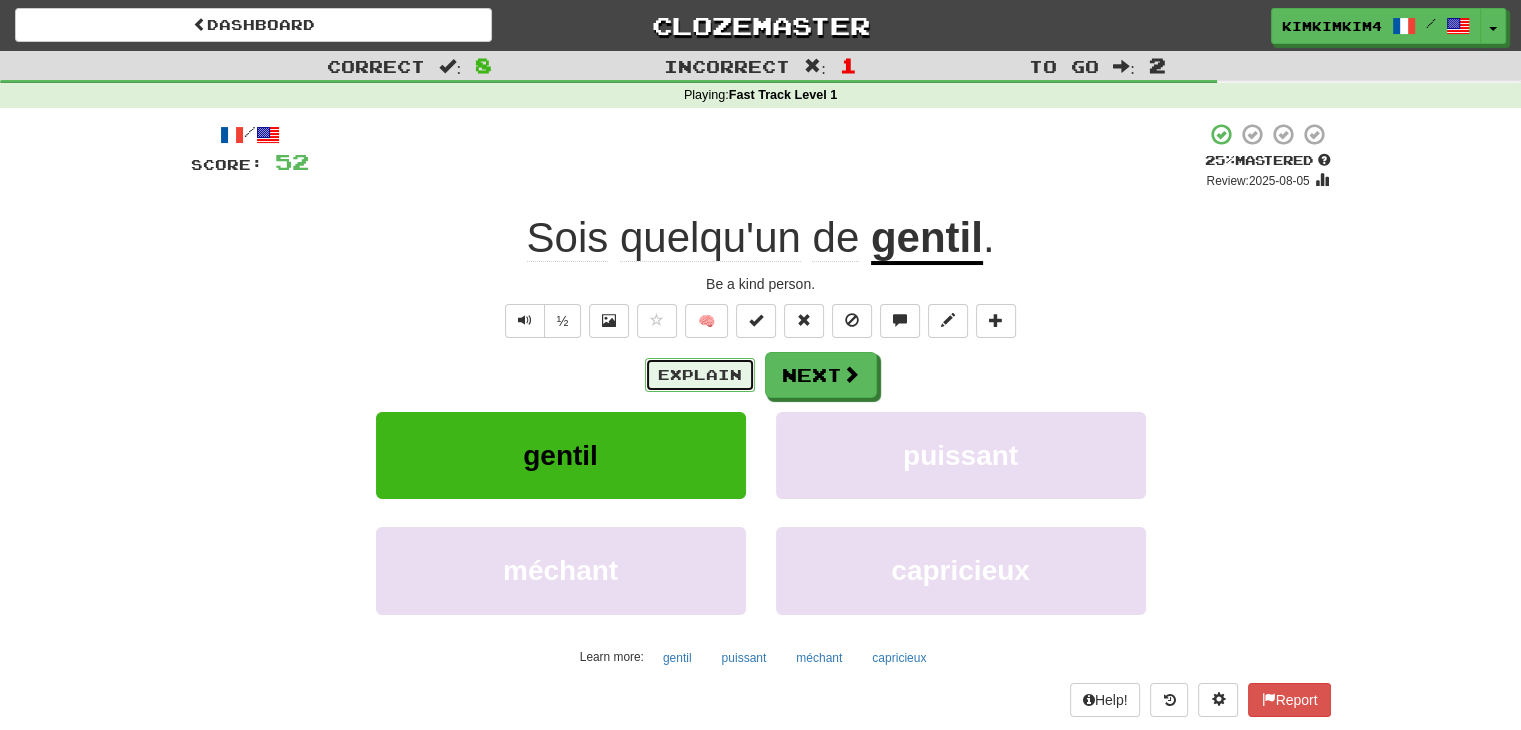 click on "Explain" at bounding box center (700, 375) 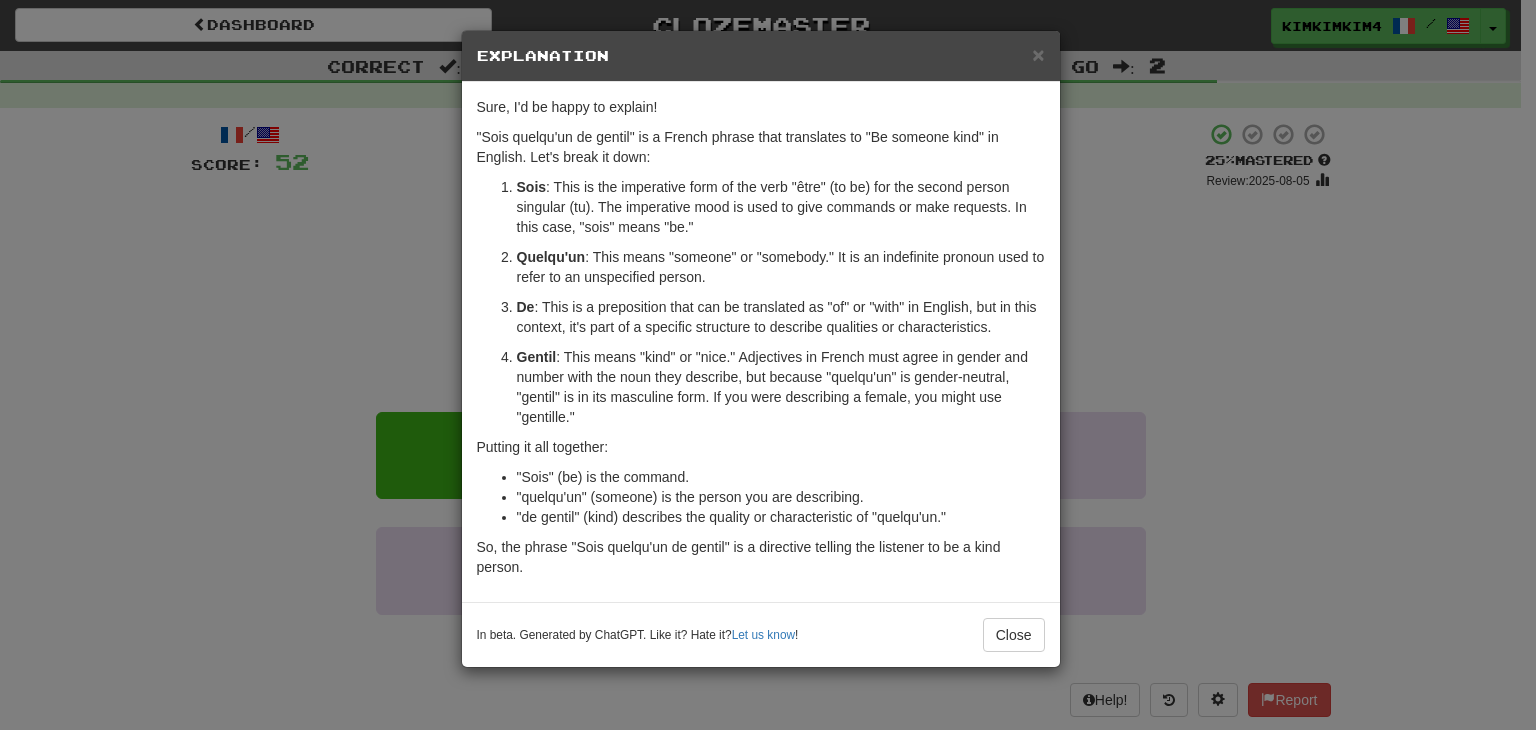click on "× Explanation Sure, I'd be happy to explain!
"Sois quelqu'un de gentil" is a French phrase that translates to "Be someone kind" in English. Let's break it down:
Sois : This is the imperative form of the verb "être" (to be) for the second person singular (tu). The imperative mood is used to give commands or make requests. In this case, "sois" means "be."
Quelqu'un : This means "someone" or "somebody." It is an indefinite pronoun used to refer to an unspecified person.
De : This is a preposition that can be translated as "of" or "with" in English, but in this context, it's part of a specific structure to describe qualities or characteristics.
Gentil : This means "kind" or "nice." Adjectives in French must agree in gender and number with the noun they describe, but because "quelqu'un" is gender-neutral, "gentil" is in its masculine form. If you were describing a female, you might use "gentille."
Putting it all together:
"Sois" (be) is the command.
Let us know ! Close" at bounding box center [768, 365] 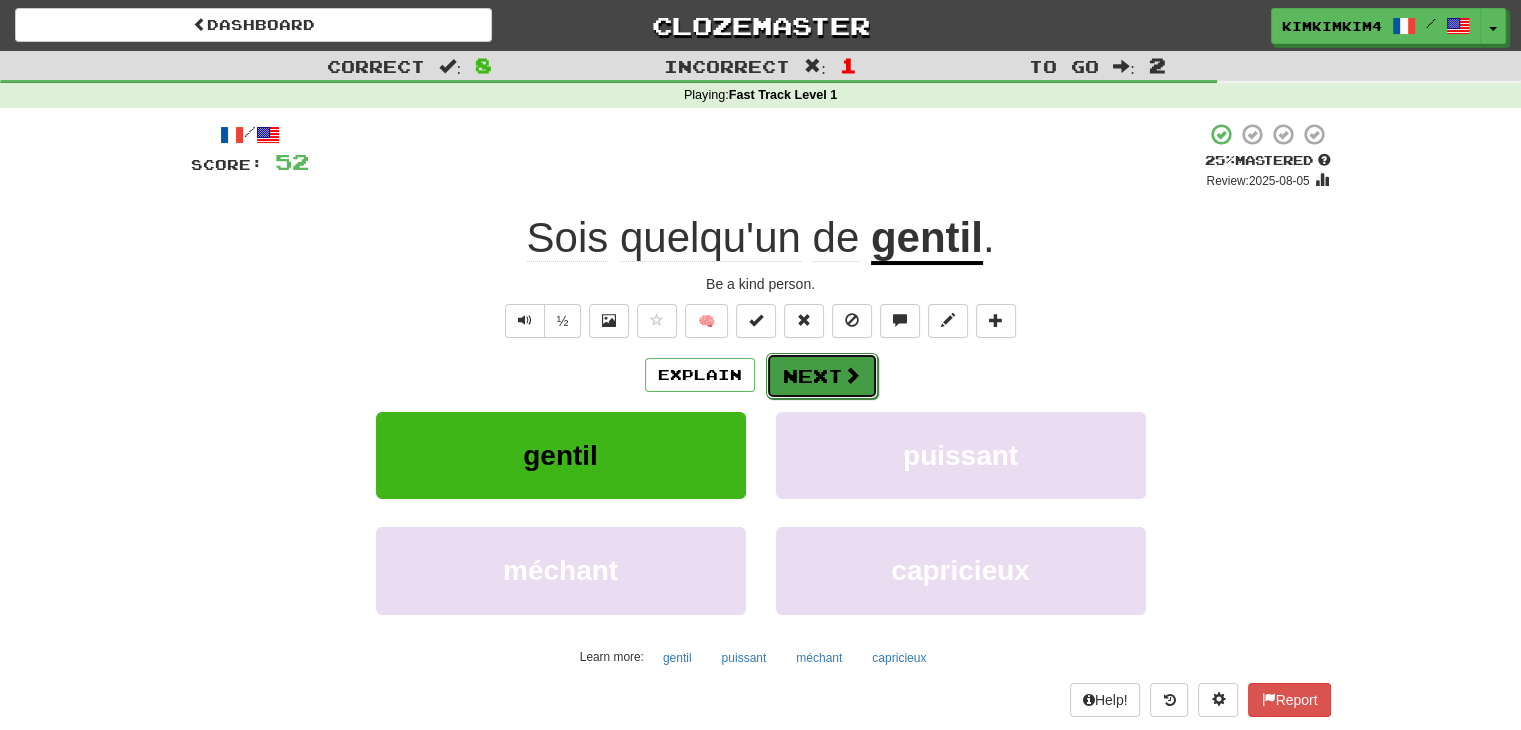 click at bounding box center (852, 375) 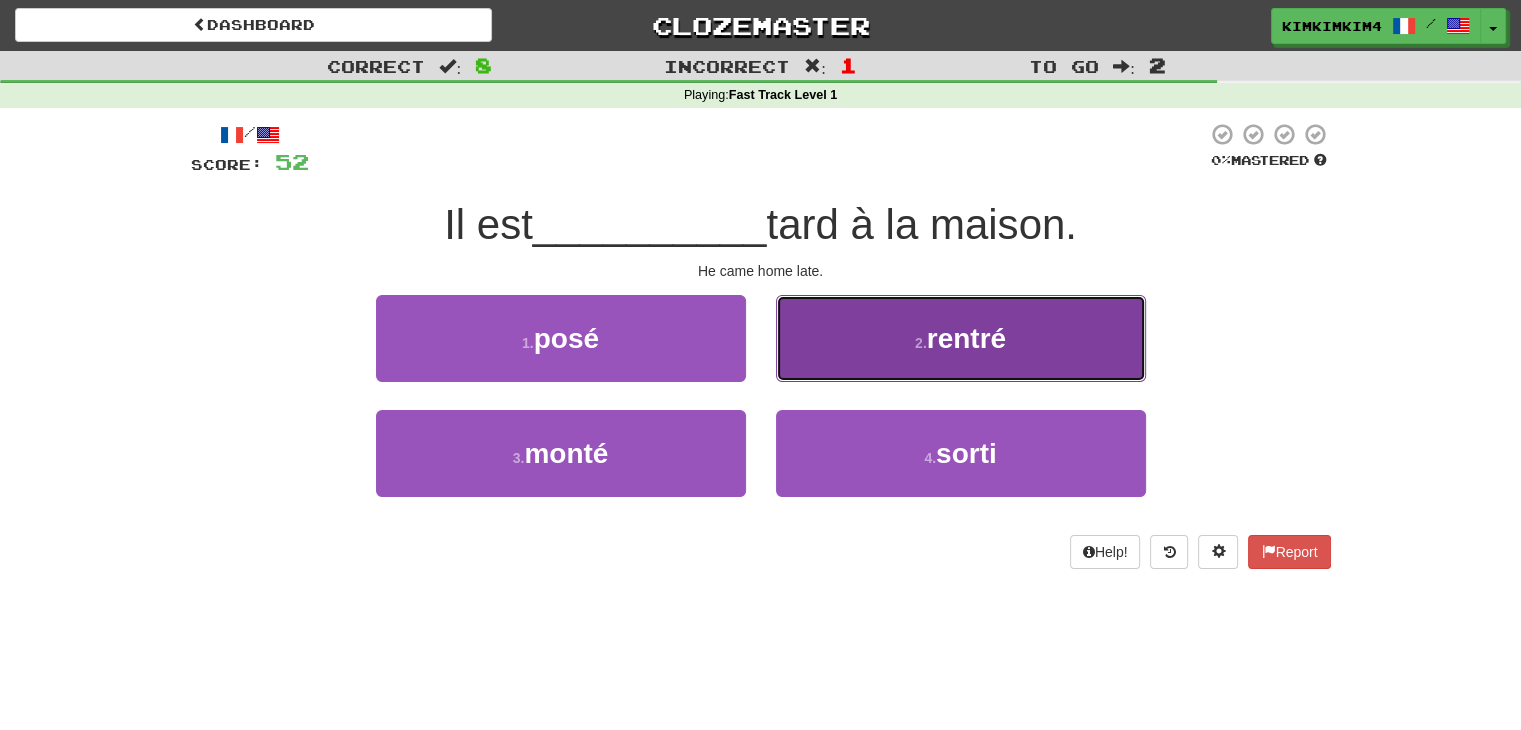 click on "2 .  rentré" at bounding box center (961, 338) 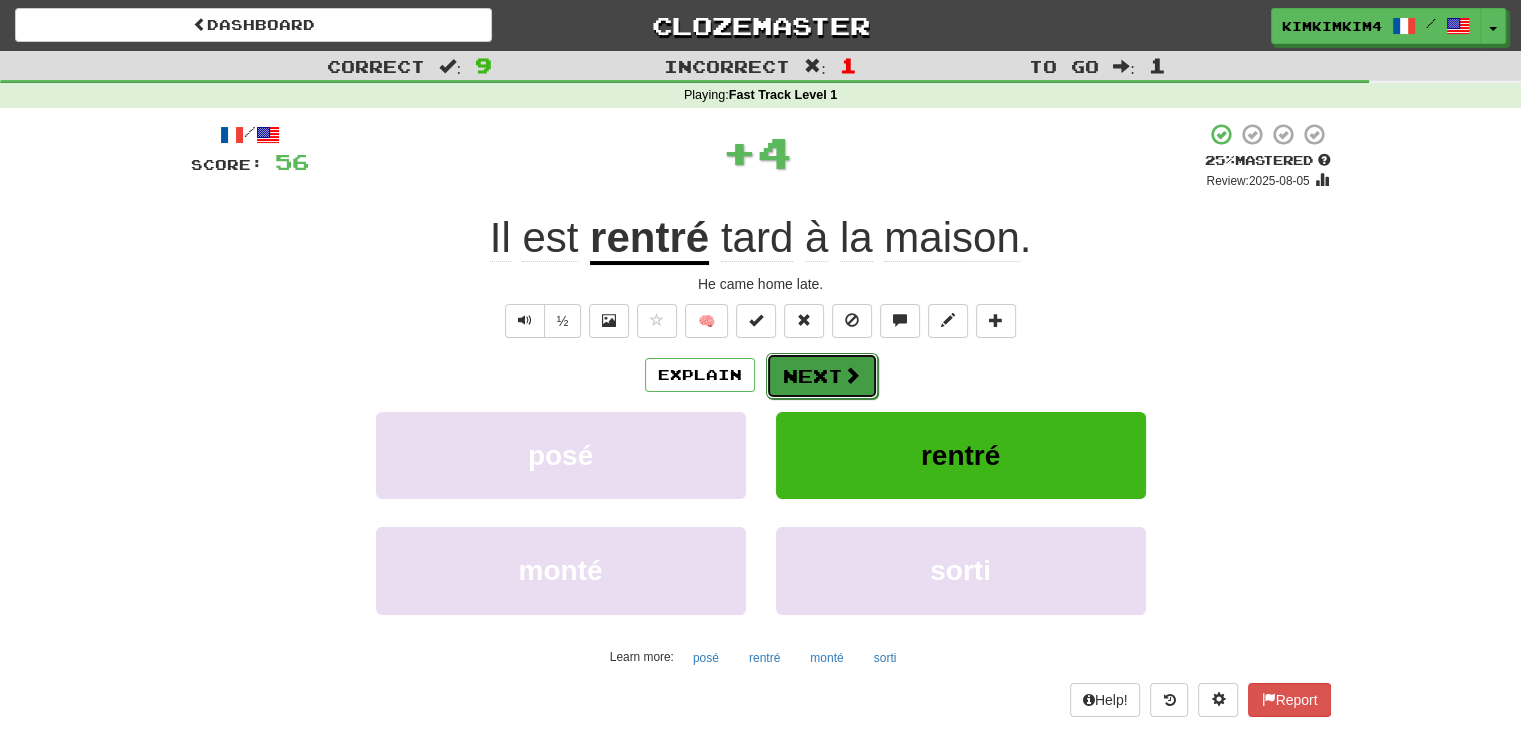 click on "Next" at bounding box center [822, 376] 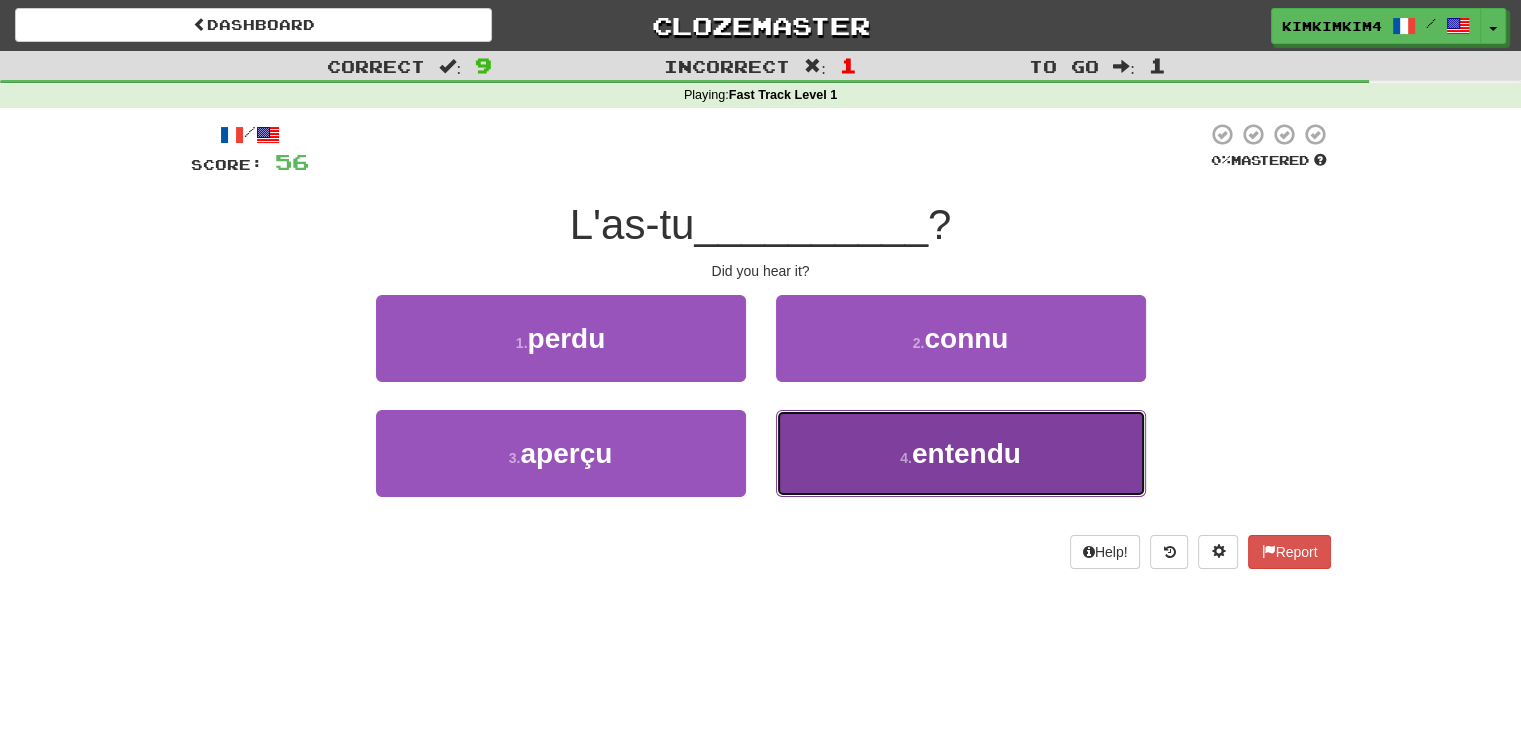 click on "4 .  entendu" at bounding box center (961, 453) 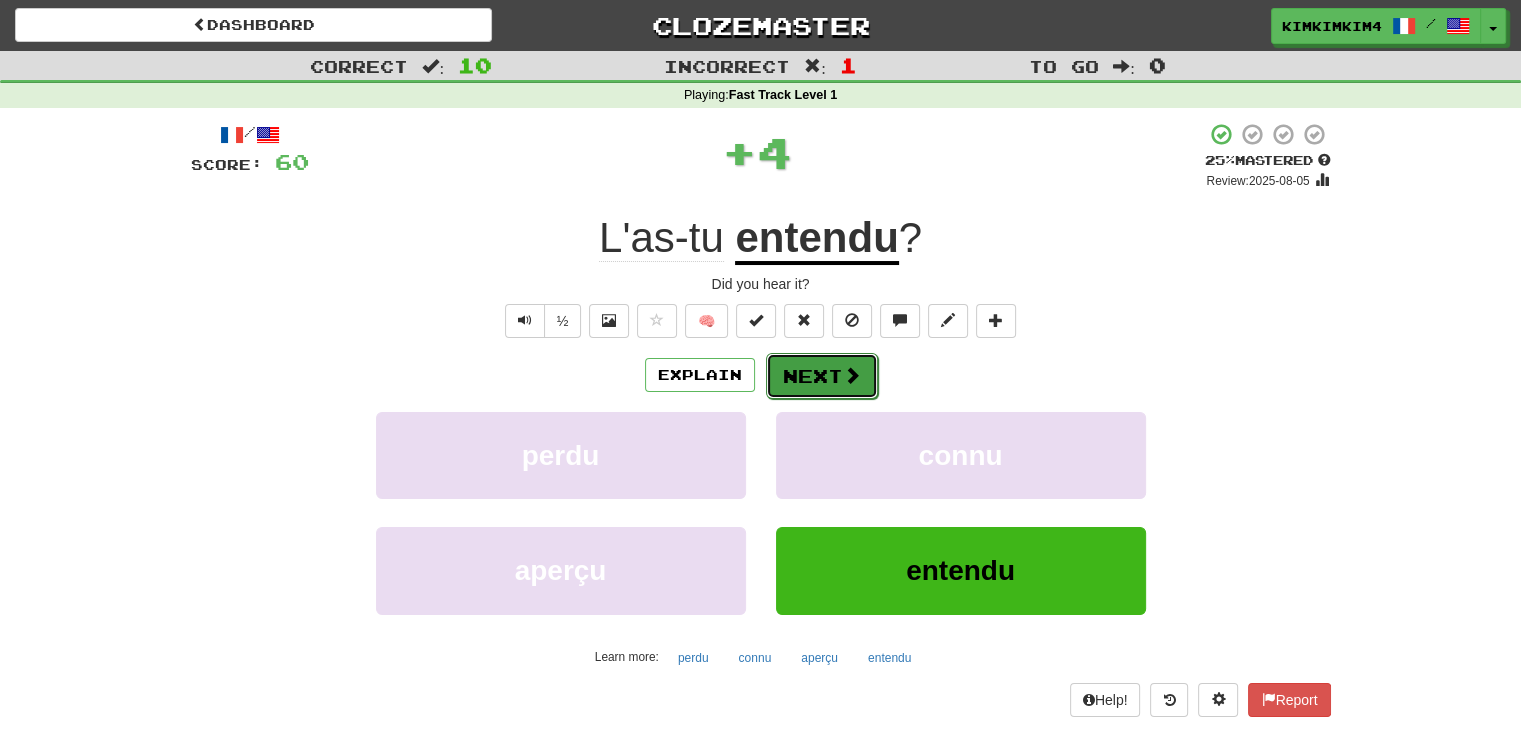 click on "Next" at bounding box center (822, 376) 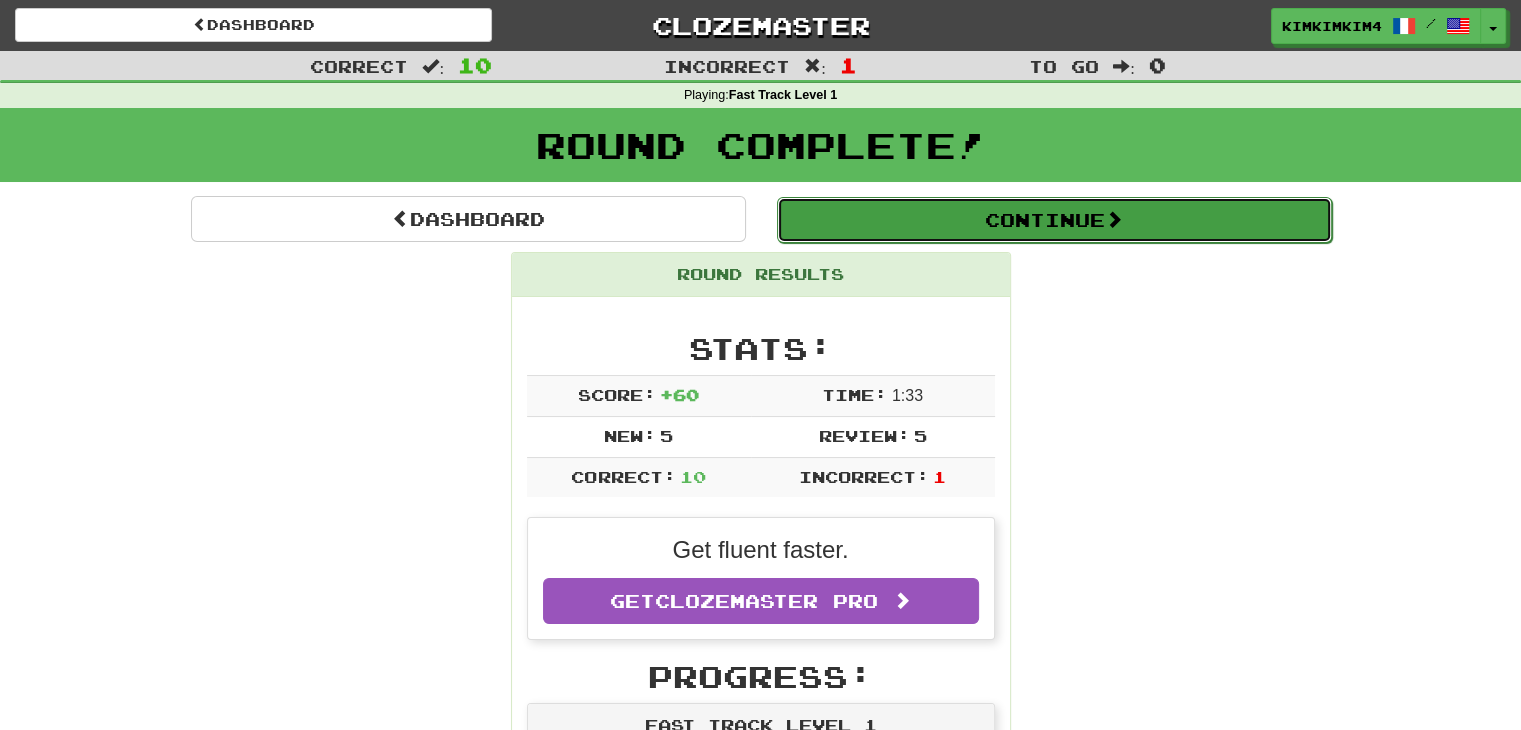 click on "Continue" at bounding box center (1054, 220) 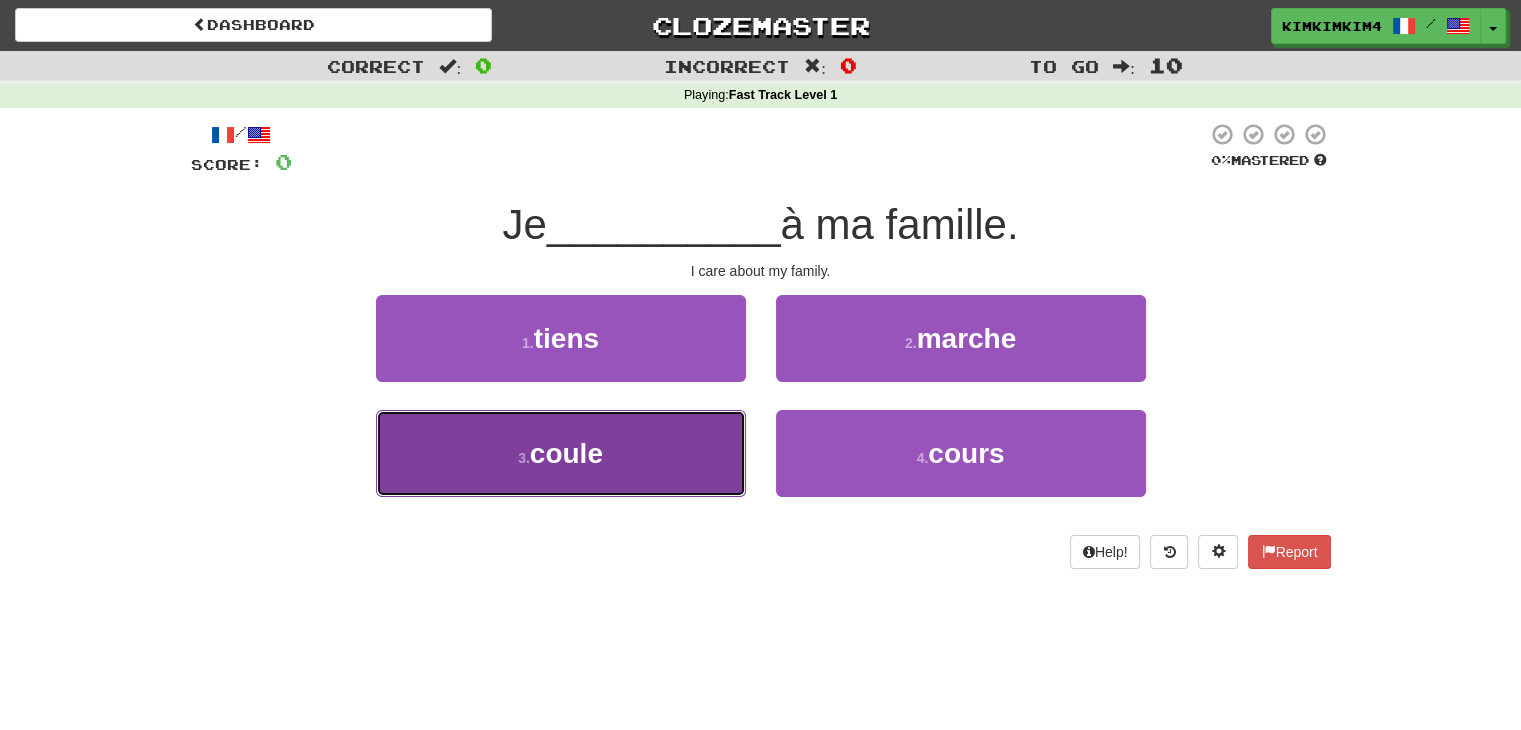 click on "3 .  coule" at bounding box center [561, 453] 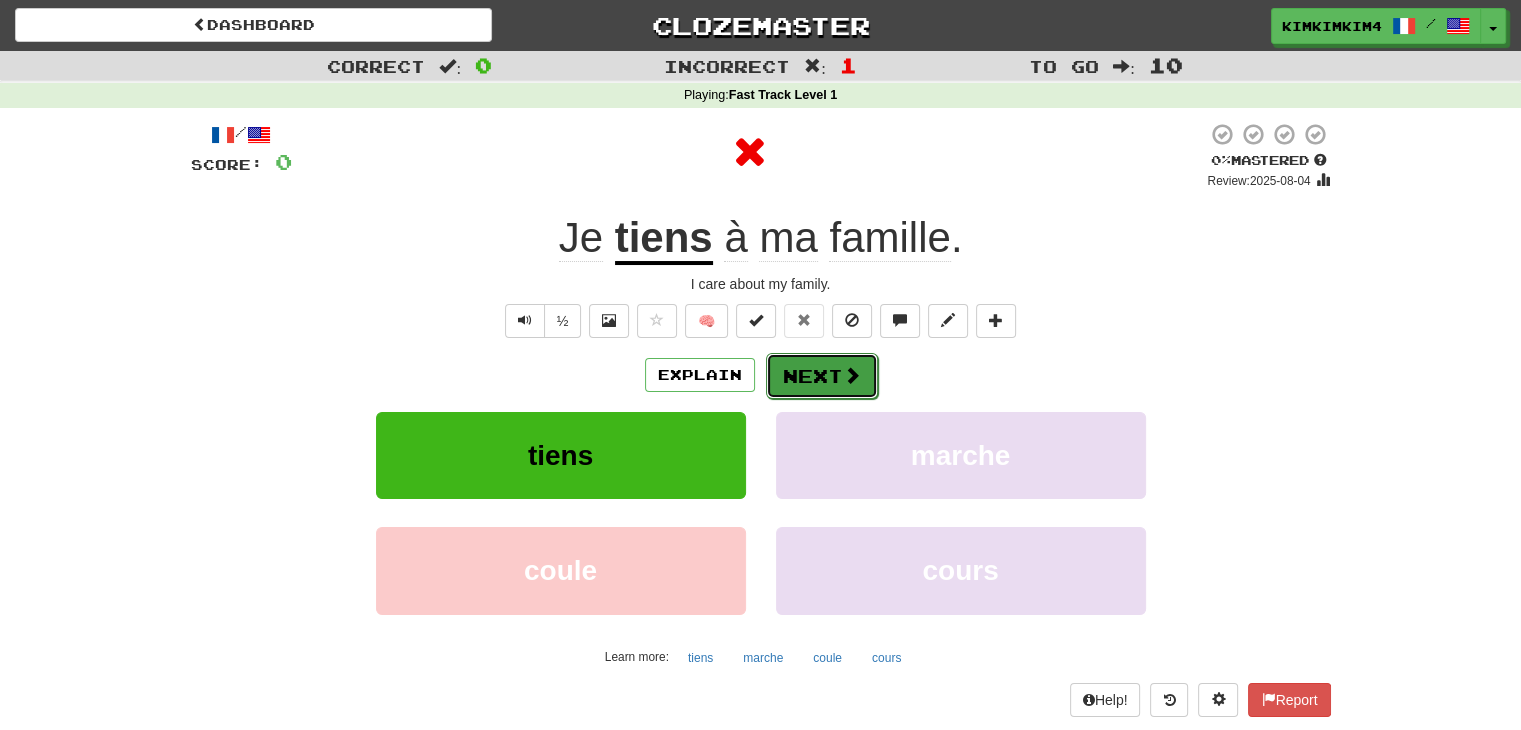 click on "Next" at bounding box center [822, 376] 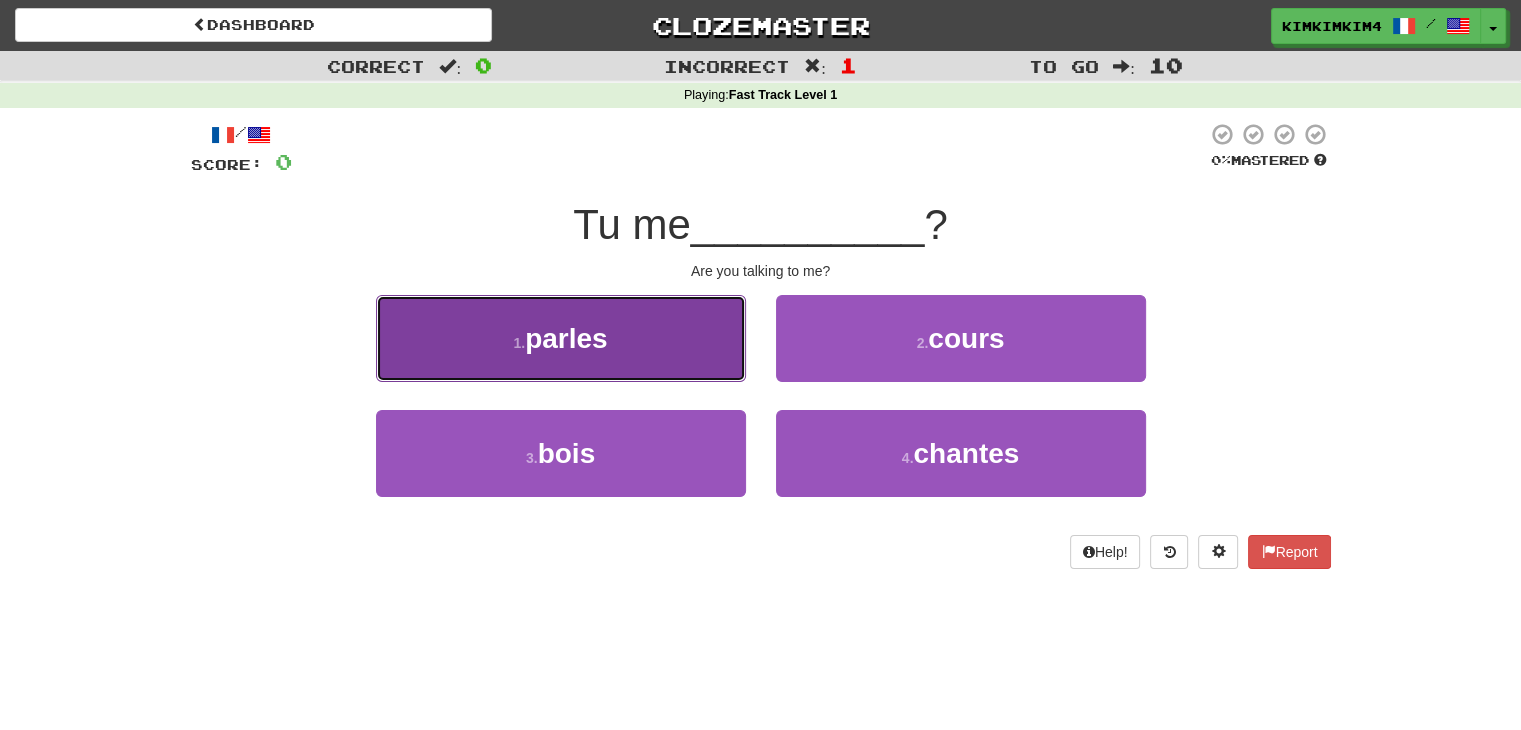 click on "1 .  parles" at bounding box center (561, 338) 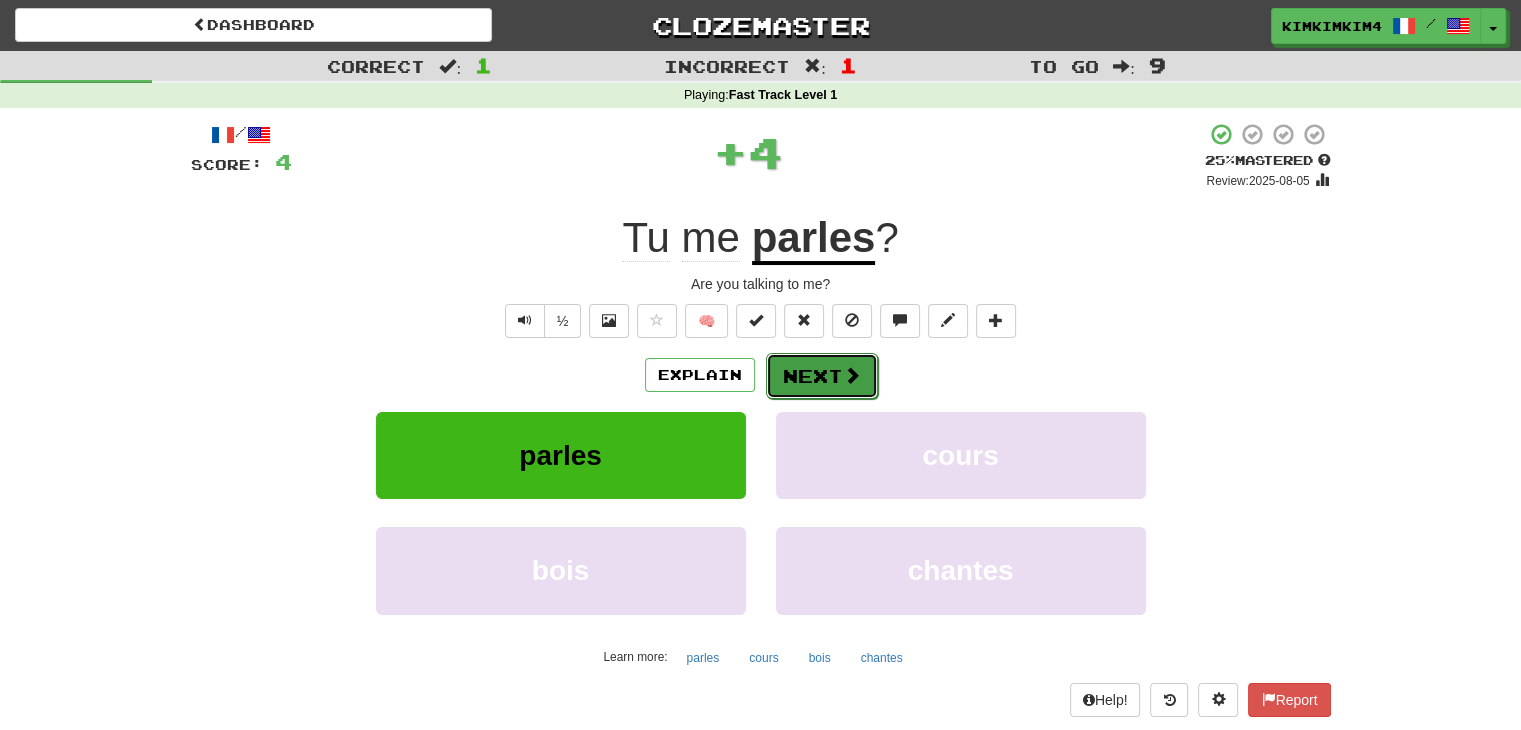 click on "Next" at bounding box center [822, 376] 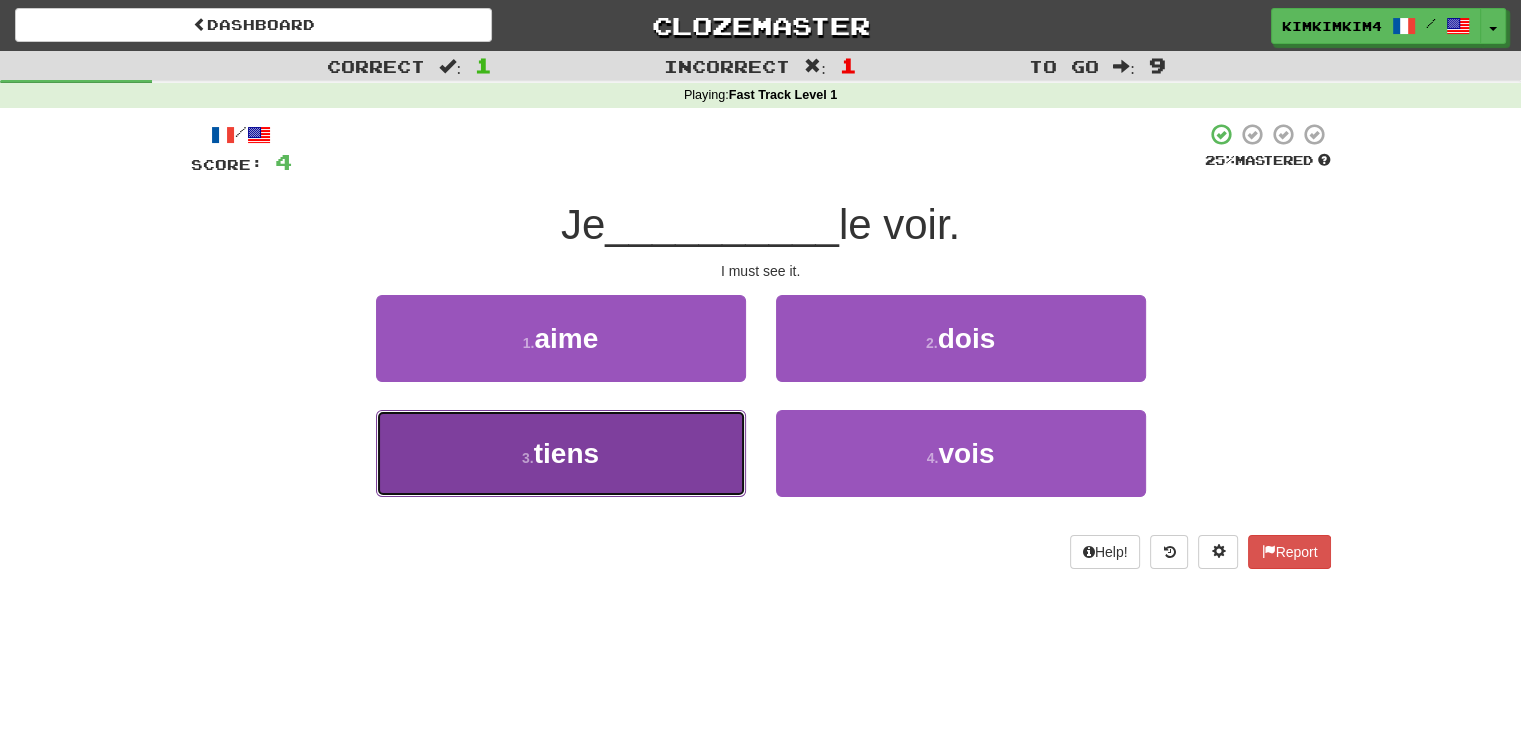 click on "3 .  tiens" at bounding box center [561, 453] 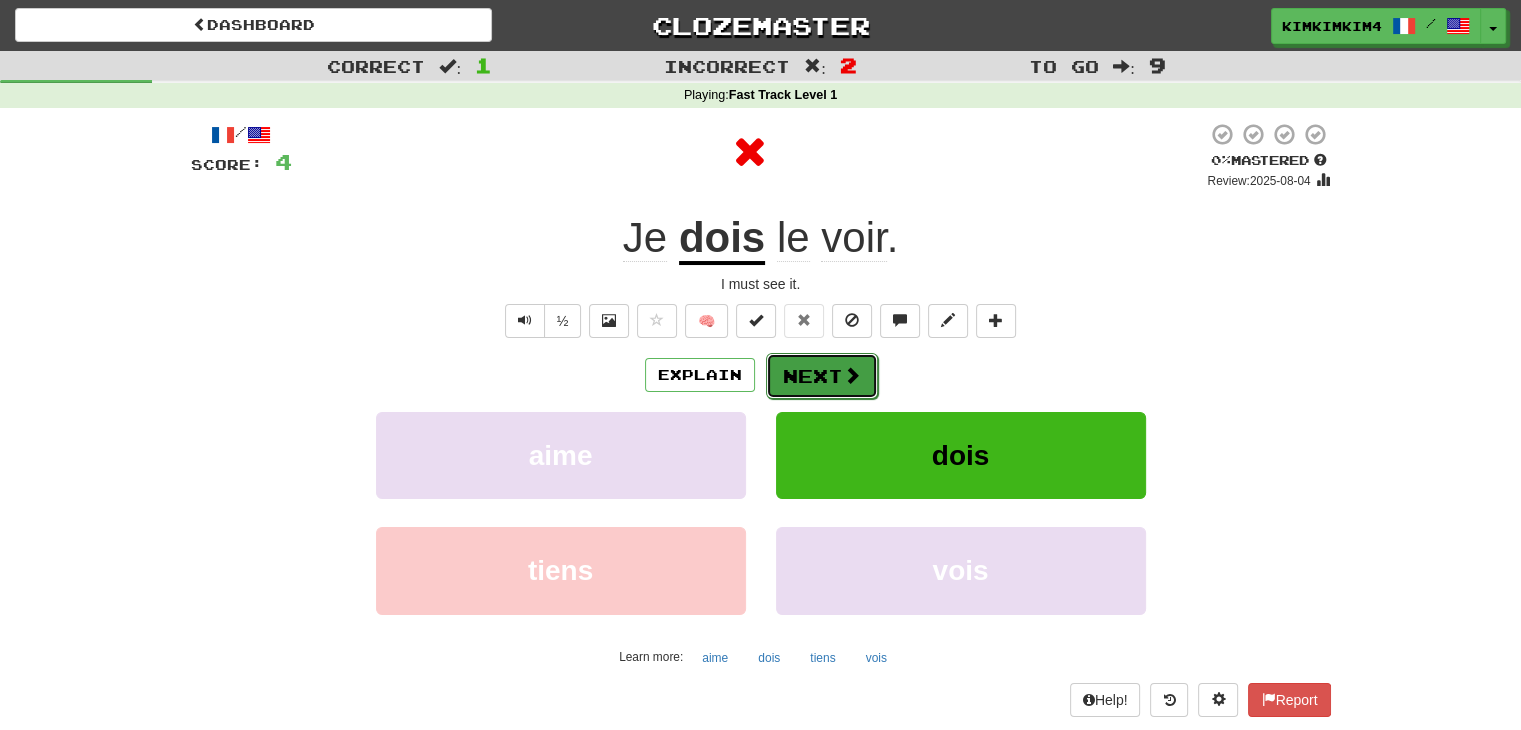 click on "Next" at bounding box center (822, 376) 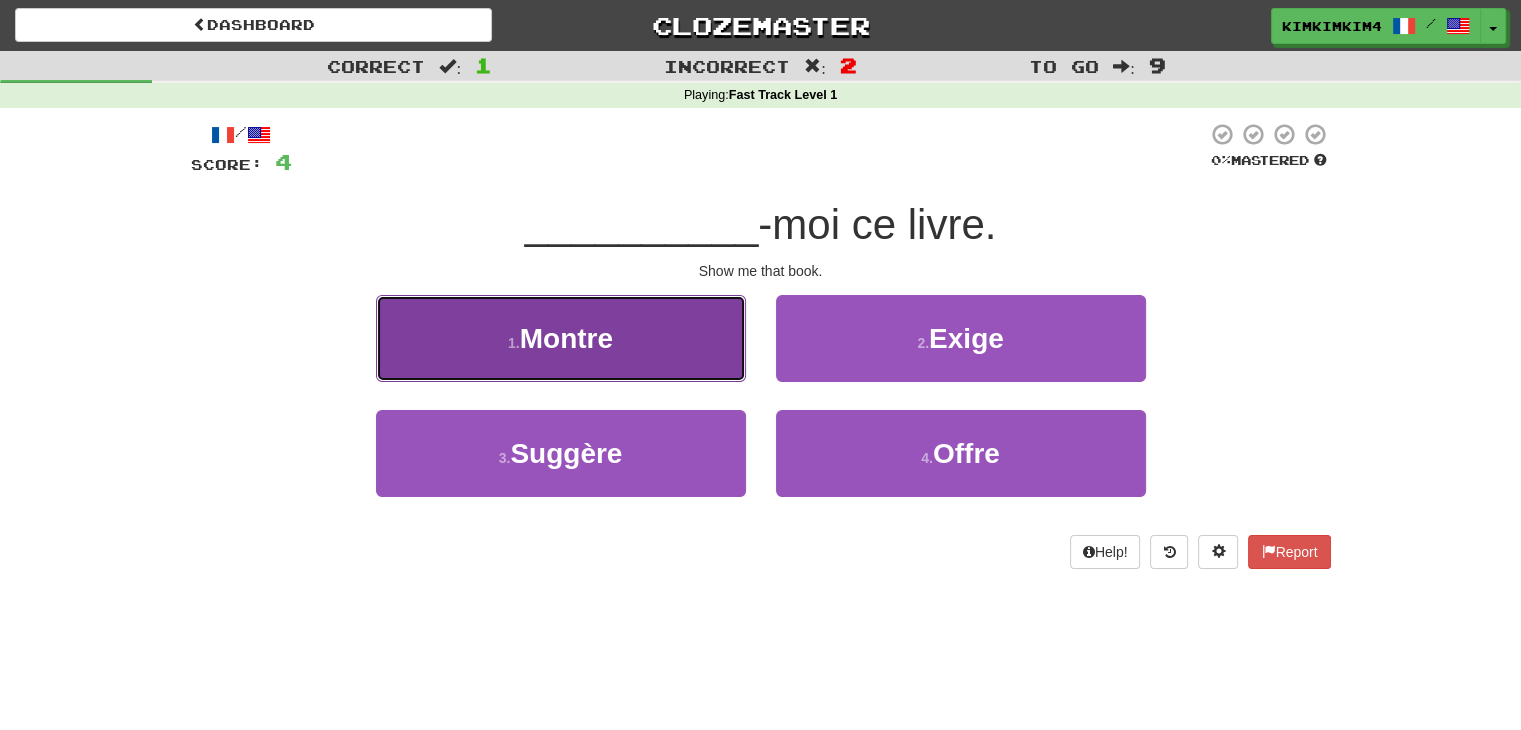click on "1 .  Montre" at bounding box center (561, 338) 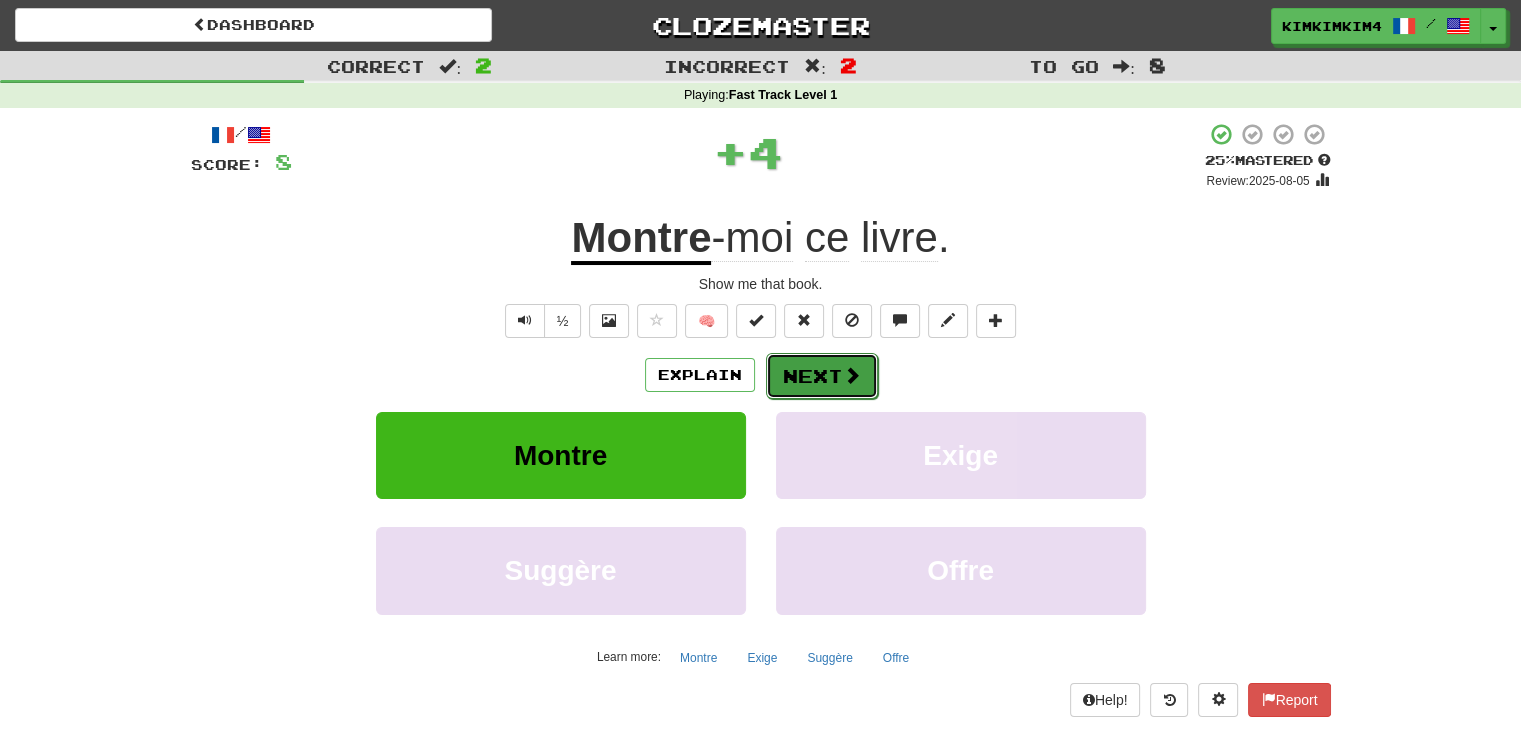 click on "Next" at bounding box center (822, 376) 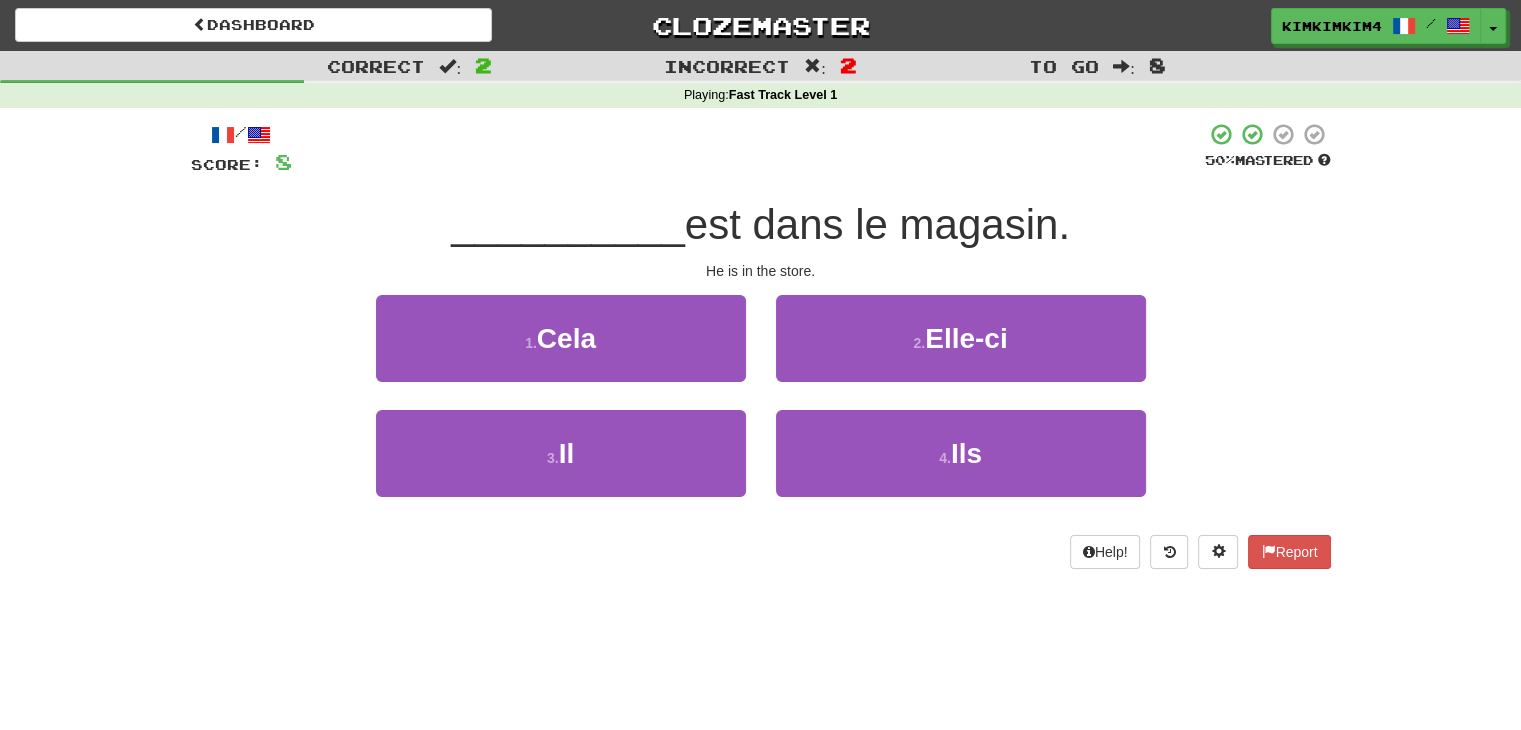 click on "1 .  Cela" at bounding box center (561, 352) 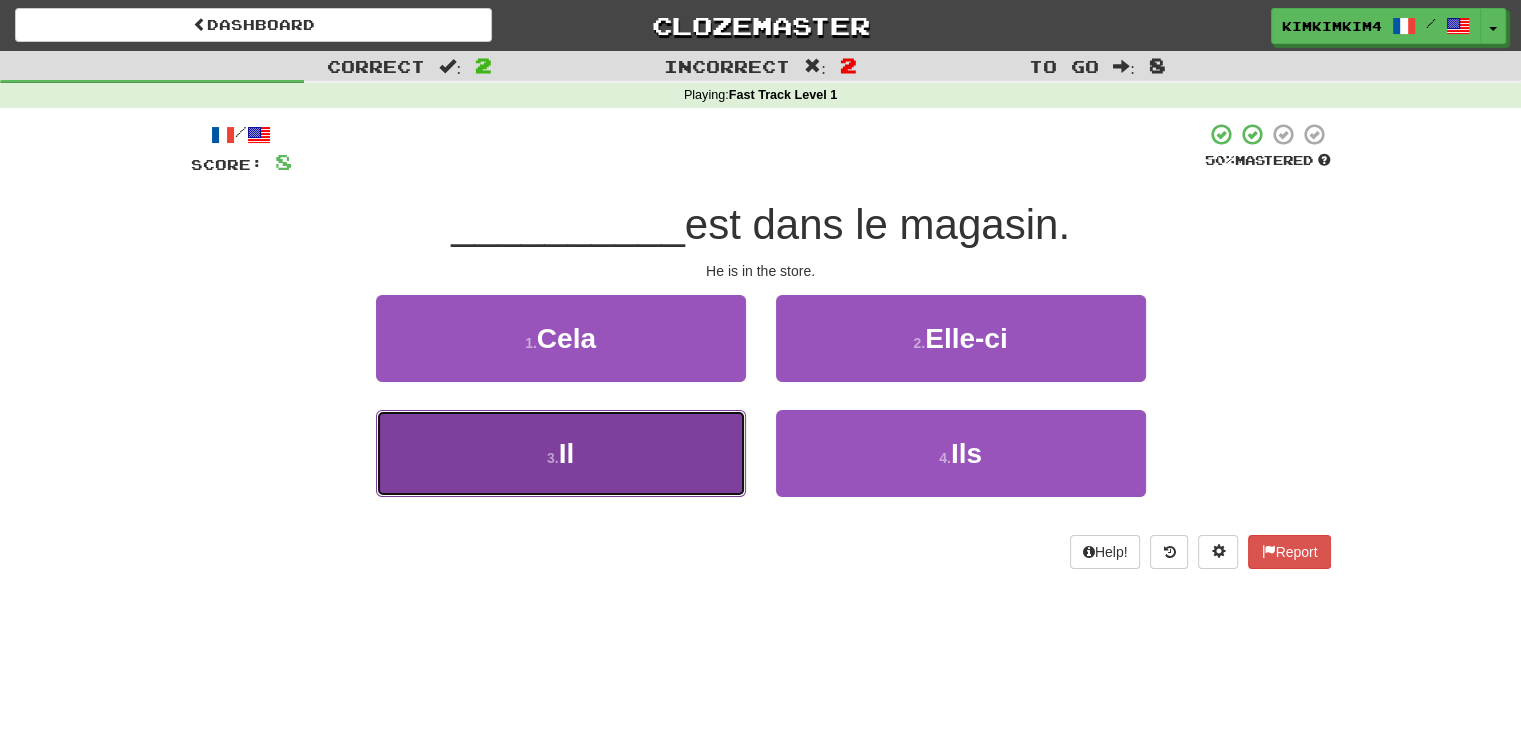click on "3 .  Il" at bounding box center [561, 453] 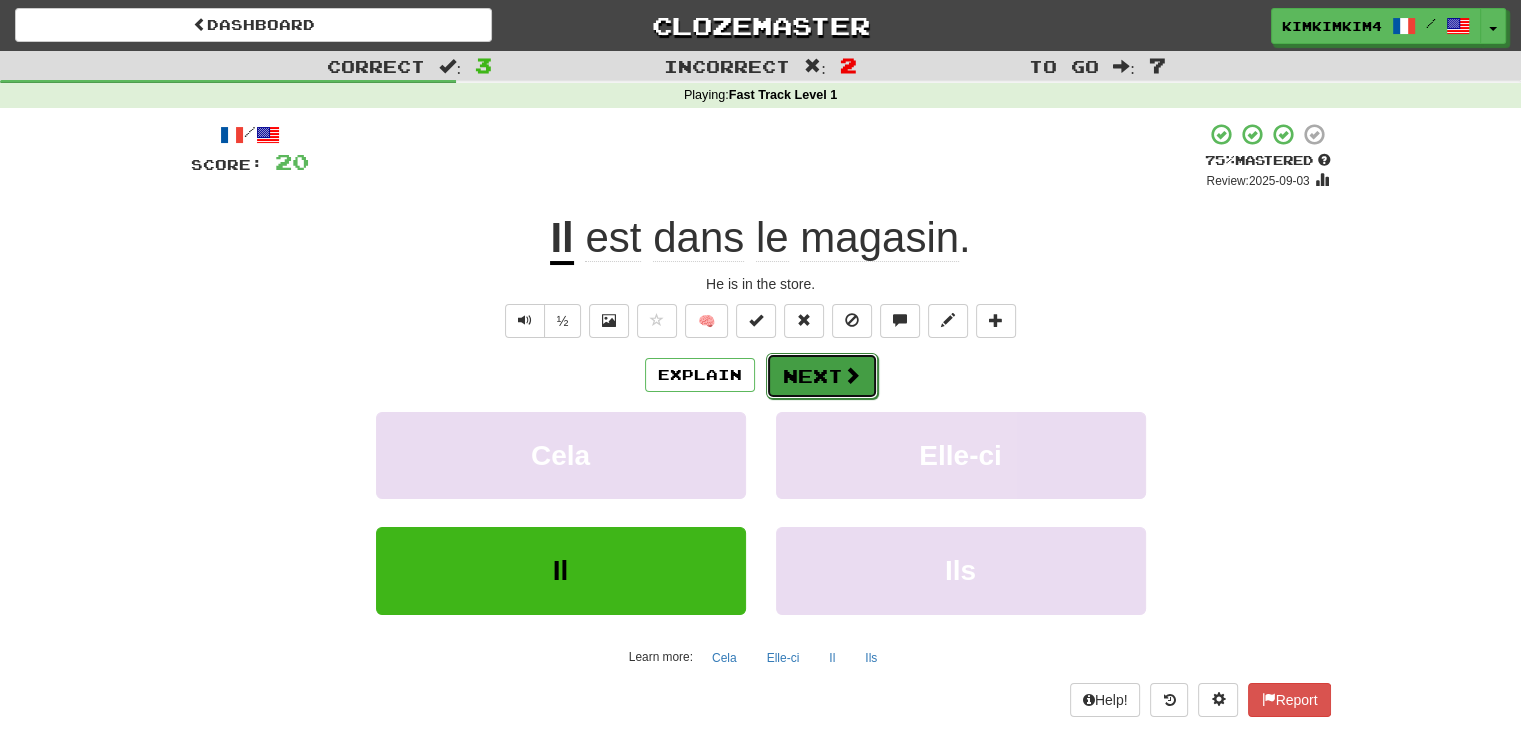 click on "Next" at bounding box center (822, 376) 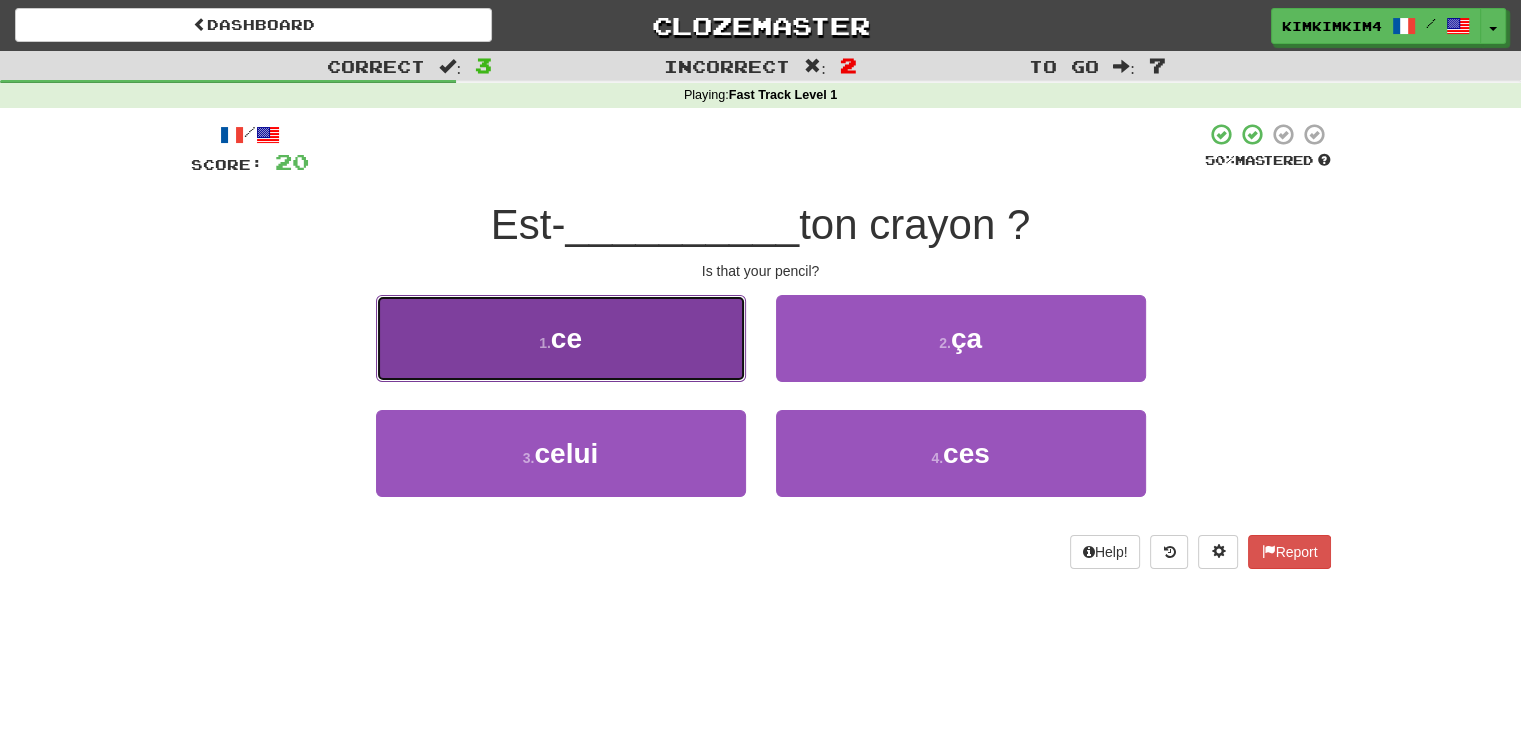 click on "1 .  ce" at bounding box center (561, 338) 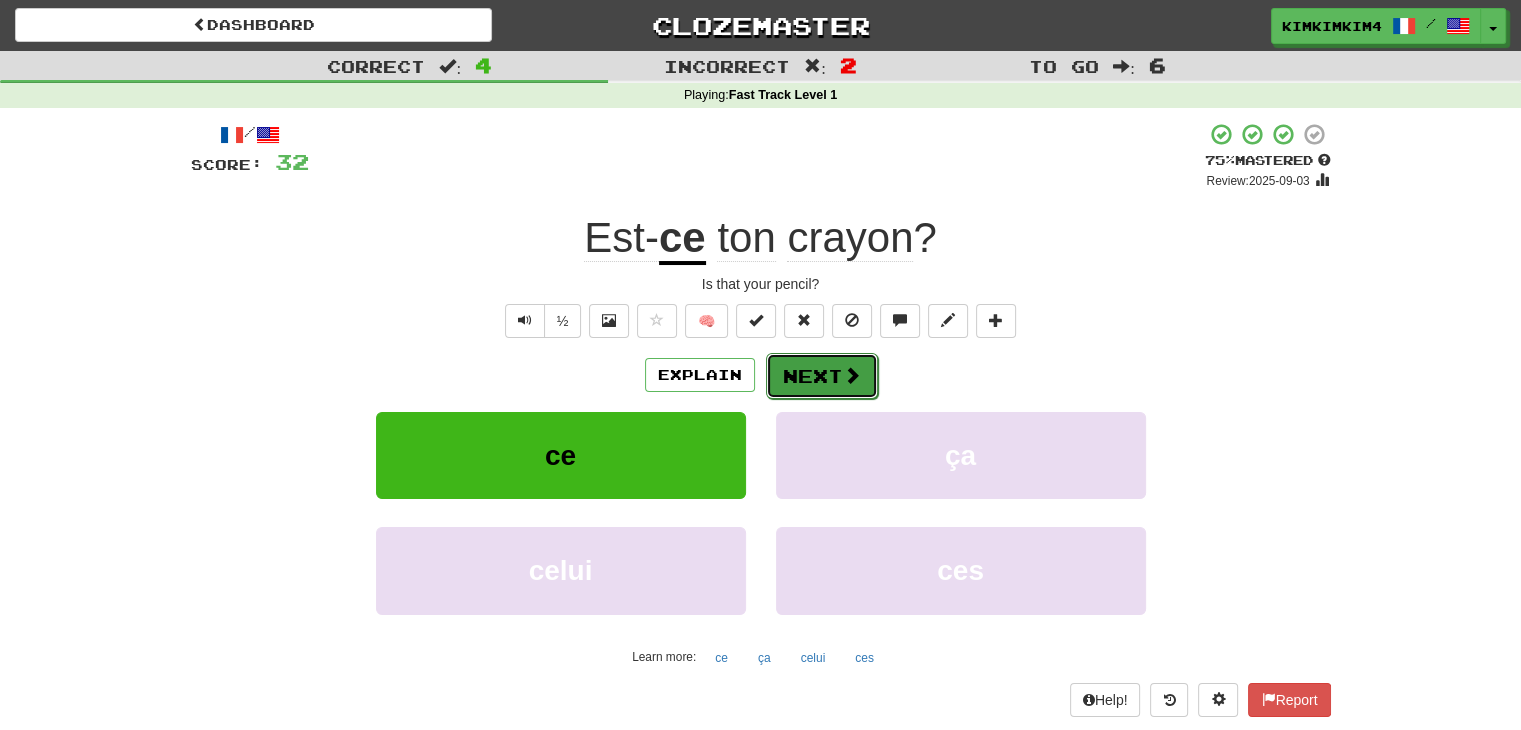 click on "Next" at bounding box center [822, 376] 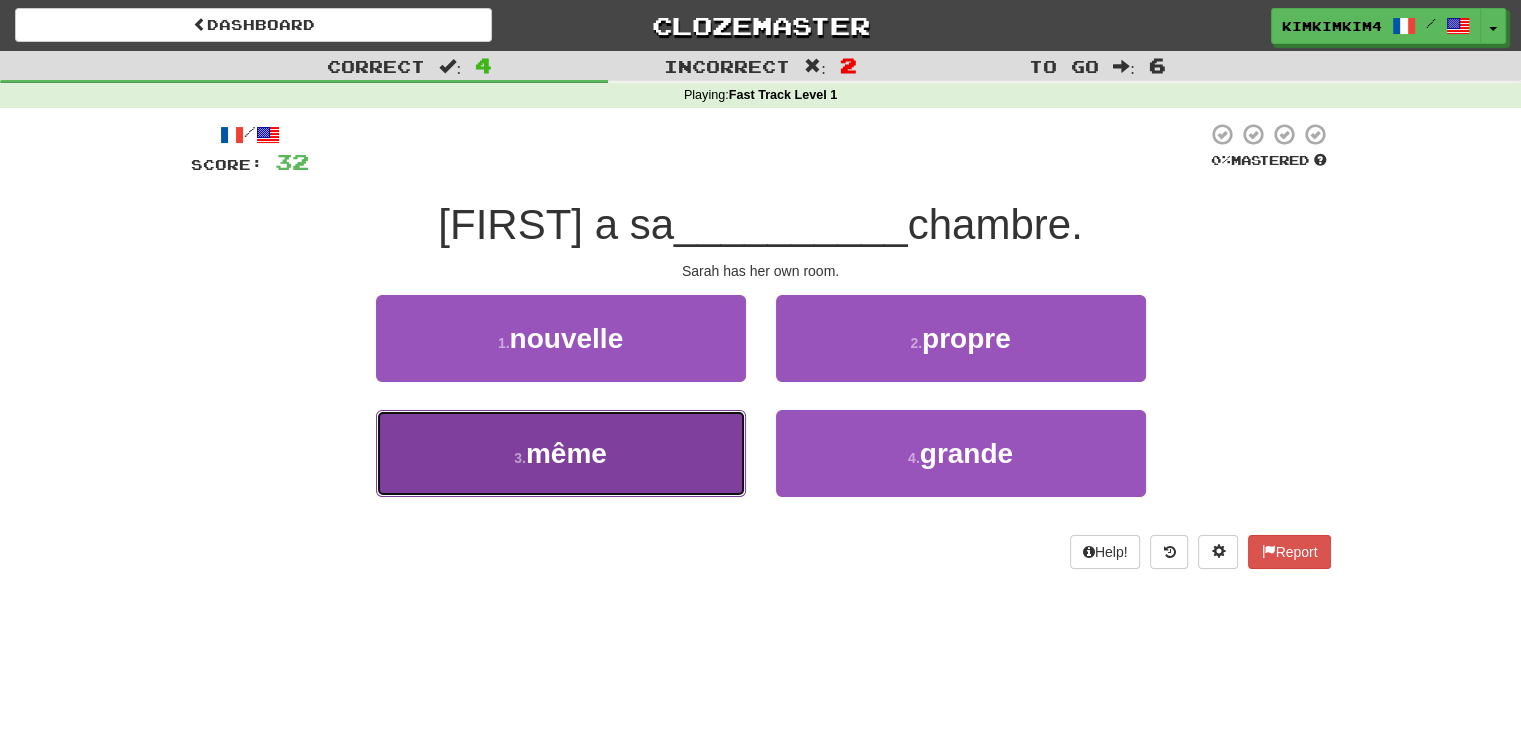 click on "3 .  même" at bounding box center [561, 453] 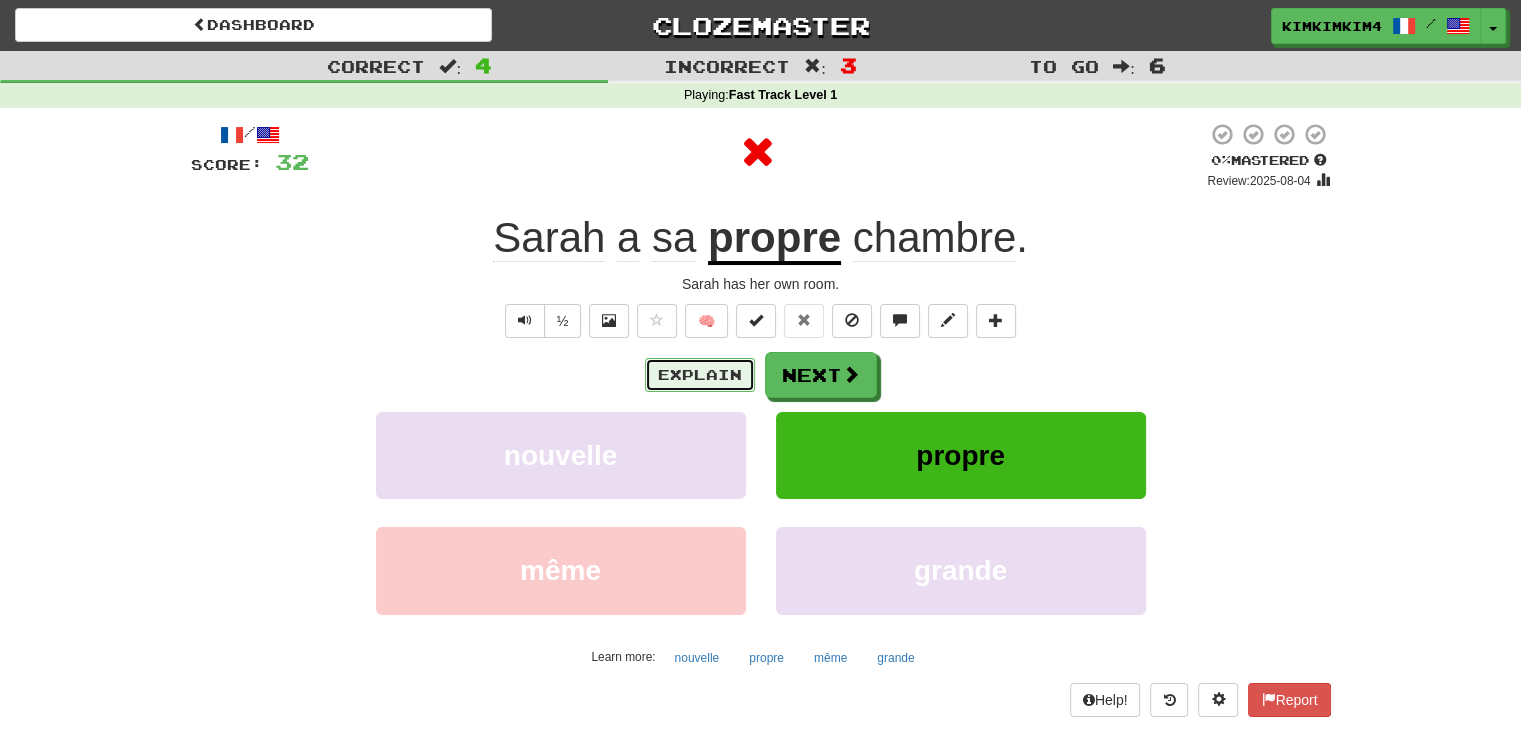 click on "Explain" at bounding box center [700, 375] 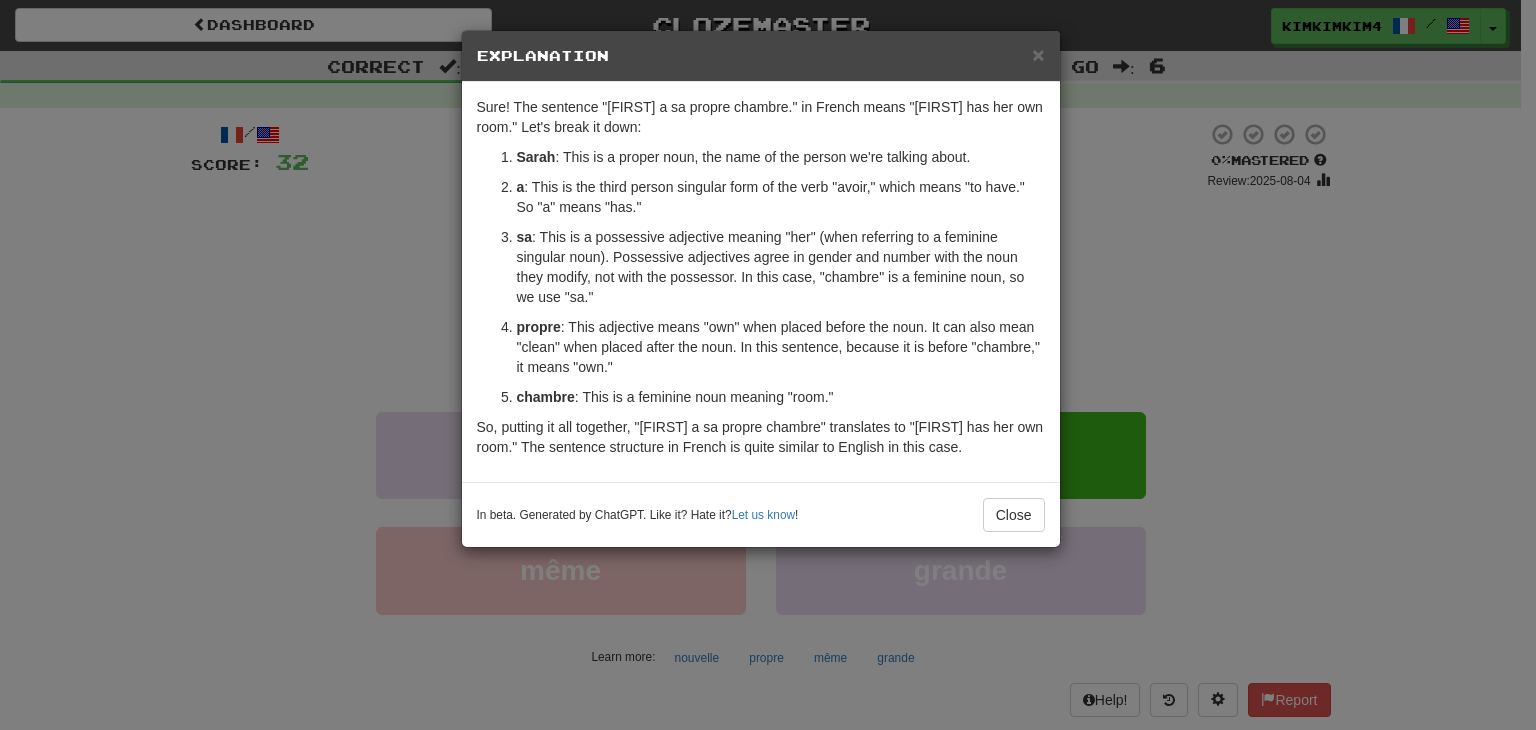 click on "× Explanation Sure! The sentence "Sarah a sa propre chambre." in French means "Sarah has her own room." Let's break it down:
Sarah : This is a proper noun, the name of the person we're talking about.
a : This is the third person singular form of the verb "avoir," which means "to have." So "a" means "has."
sa : This is a possessive adjective meaning "her" (when referring to a feminine singular noun). Possessive adjectives agree in gender and number with the noun they modify, not with the possessor. In this case, "chambre" is a feminine noun, so we use "sa."
propre : This adjective means "own" when placed before the noun. It can also mean "clean" when placed after the noun. In this sentence, because it is before "chambre," it means "own."
chambre : This is a feminine noun meaning "room."
So, putting it all together, "Sarah a sa propre chambre" translates to "Sarah has her own room." The sentence structure in French is quite similar to English in this case. Let us know !" at bounding box center [768, 365] 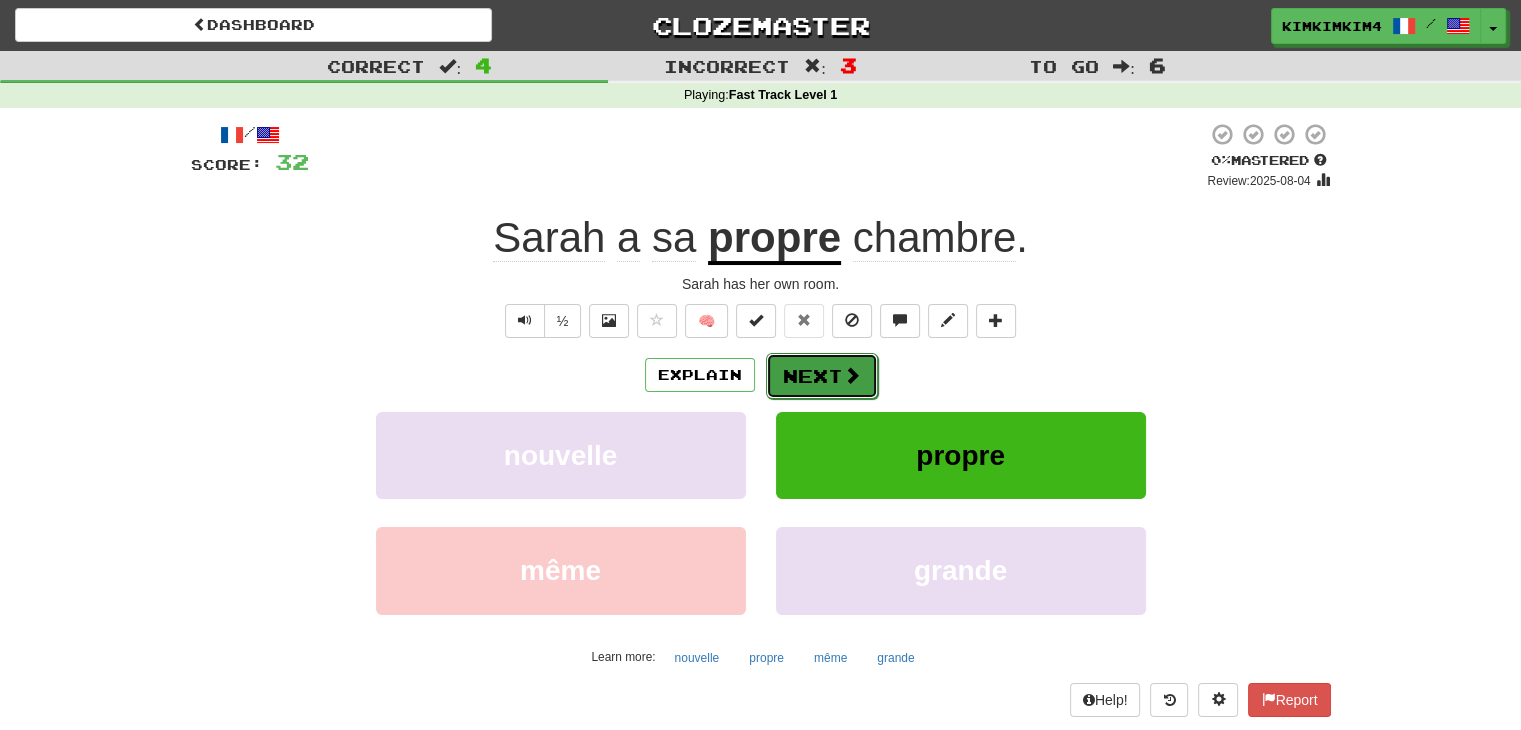 click on "Next" at bounding box center (822, 376) 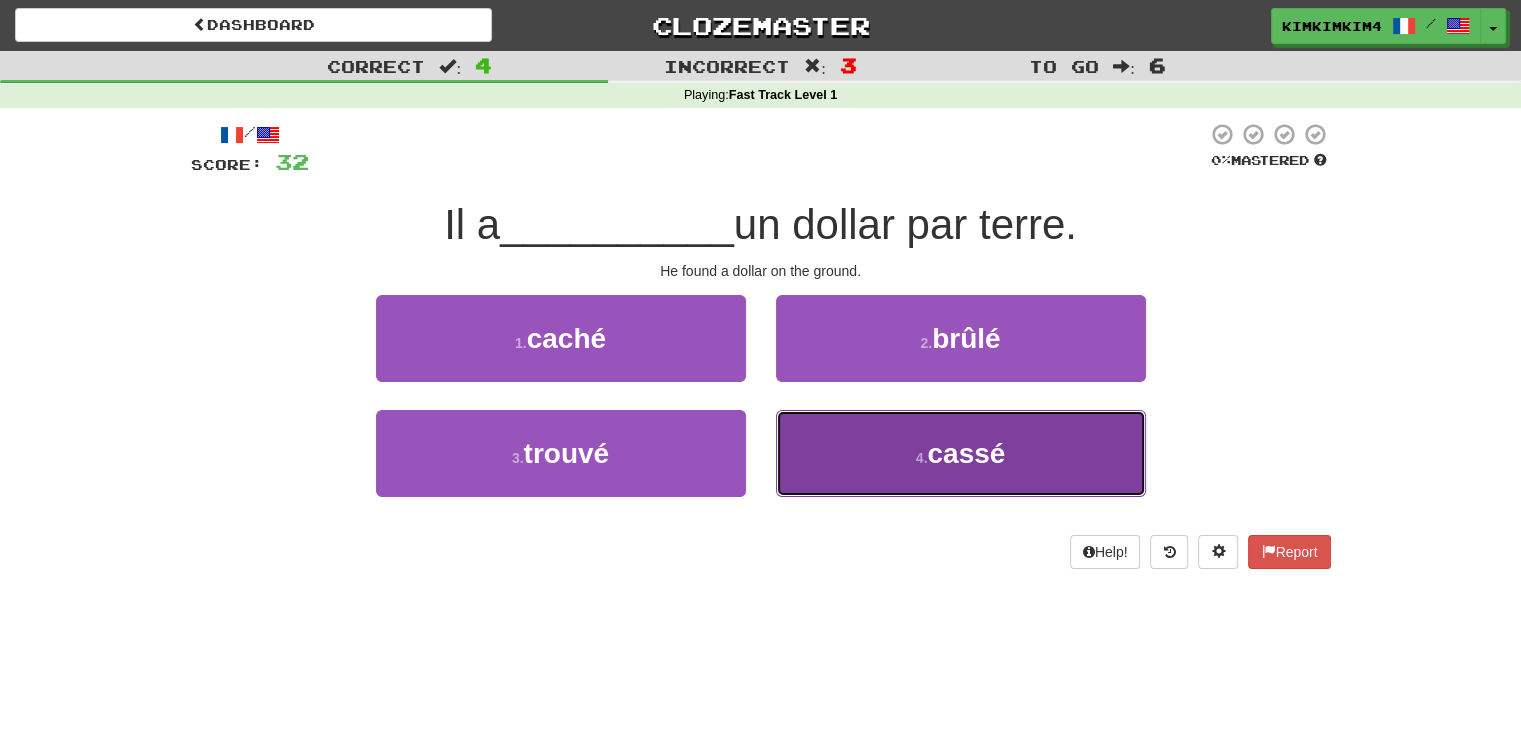 click on "4 .  cassé" at bounding box center (961, 453) 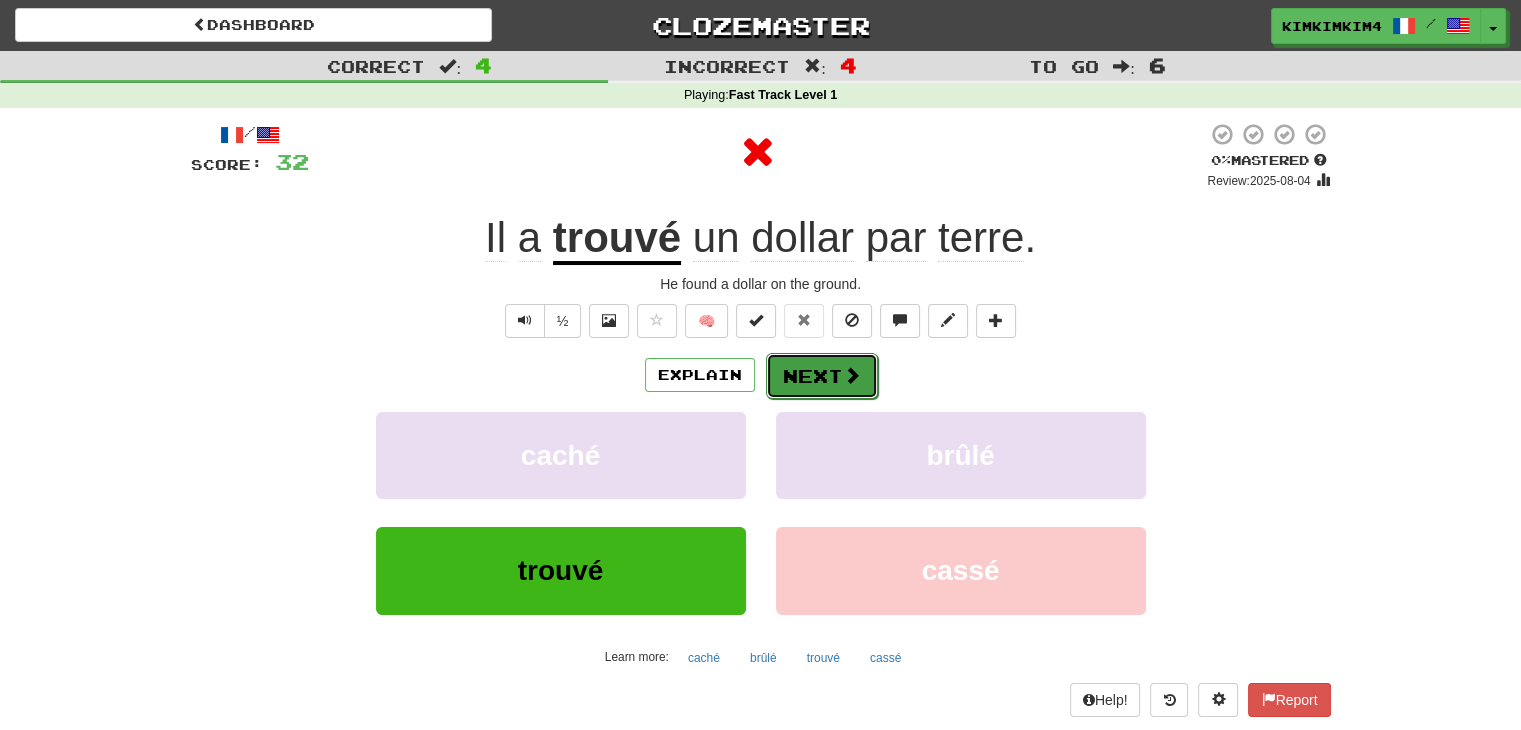 click on "Next" at bounding box center [822, 376] 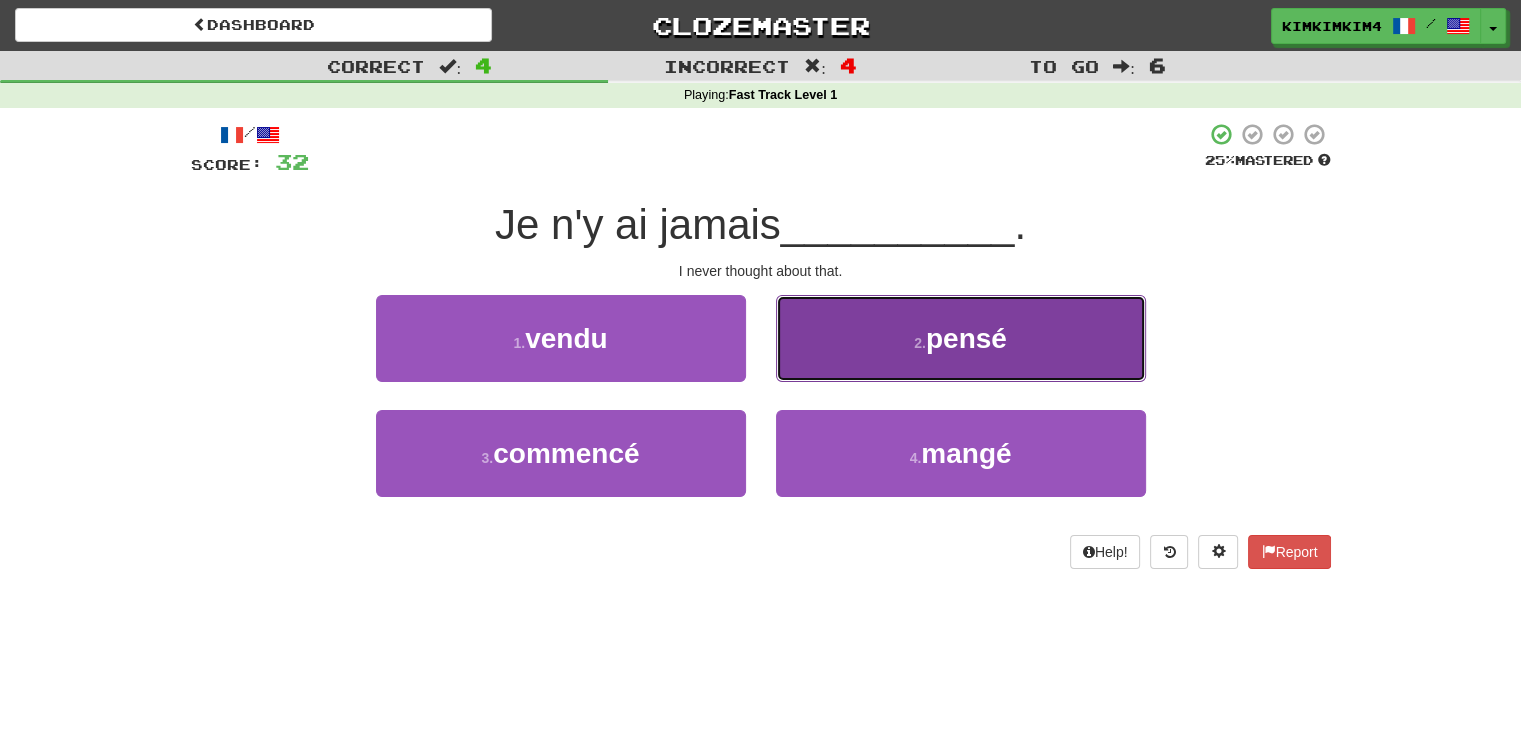 click on "2 .  pensé" at bounding box center [961, 338] 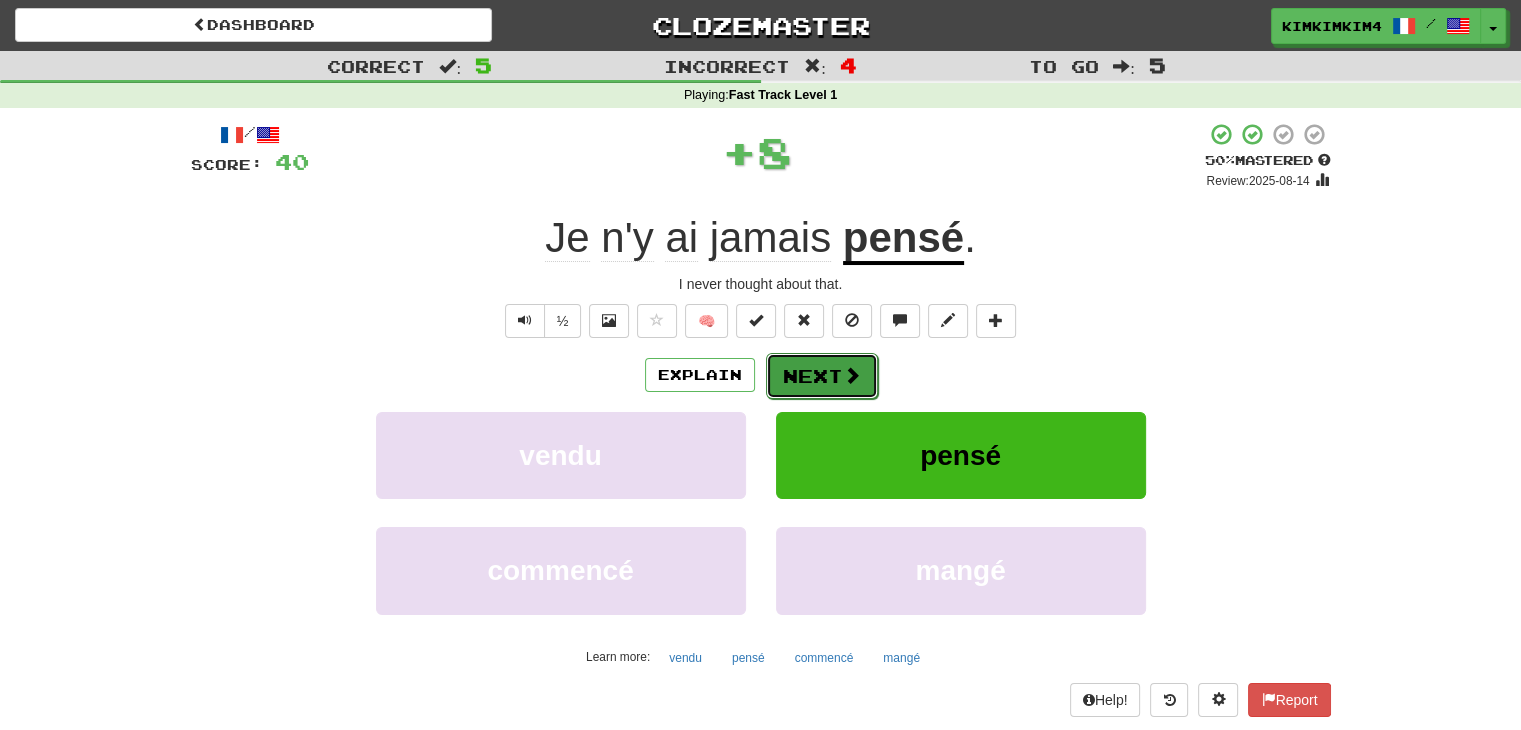 click on "Next" at bounding box center [822, 376] 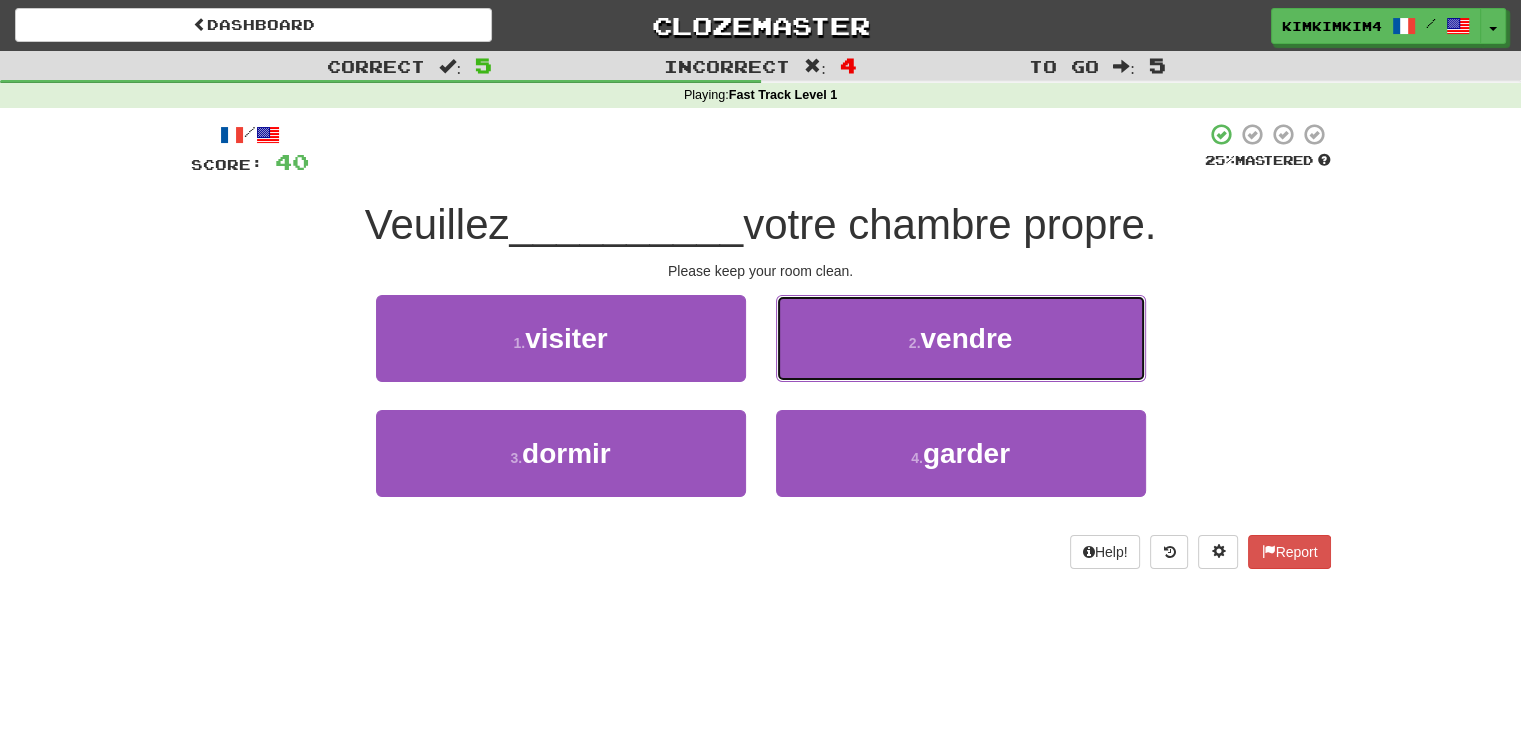 click on "2 .  vendre" at bounding box center (961, 338) 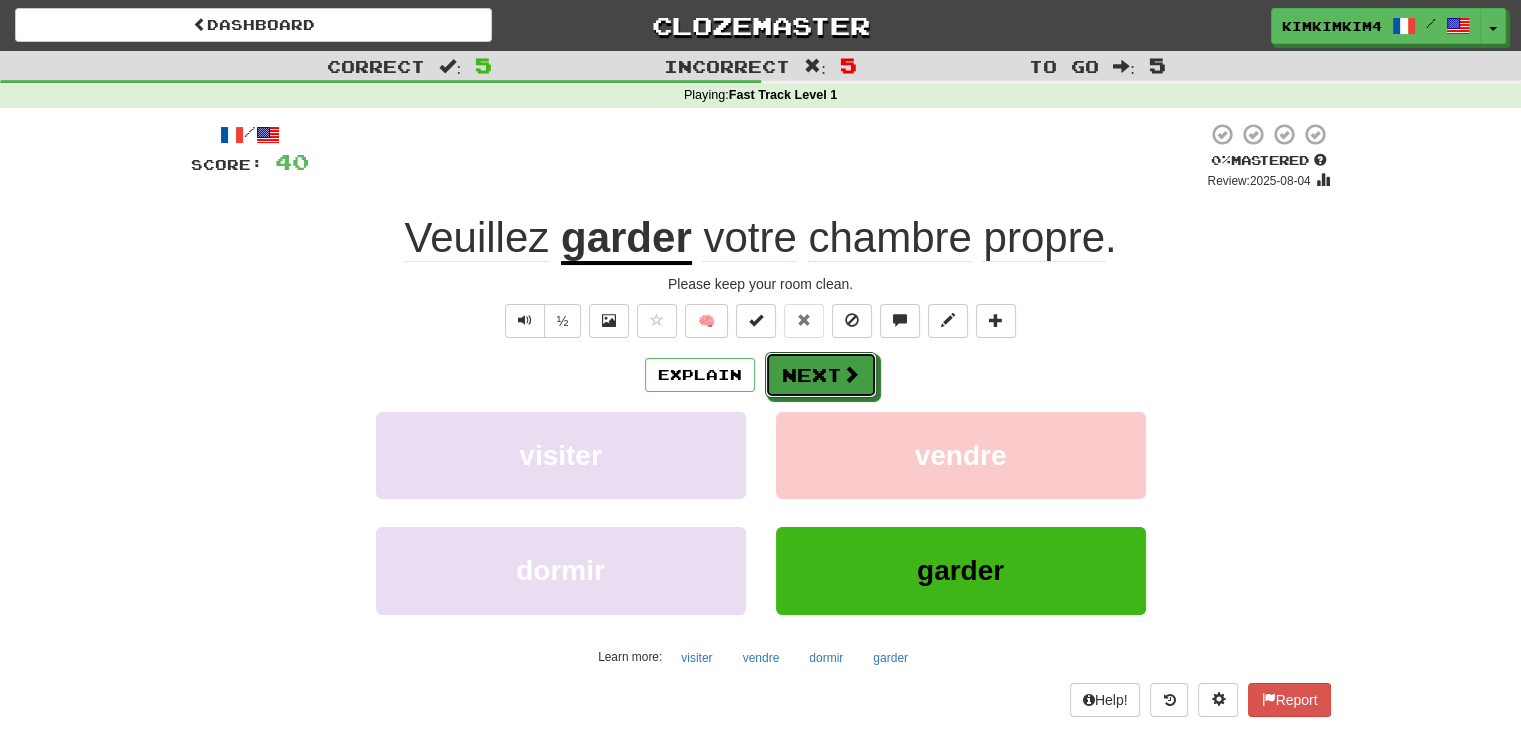 click on "Next" at bounding box center (821, 375) 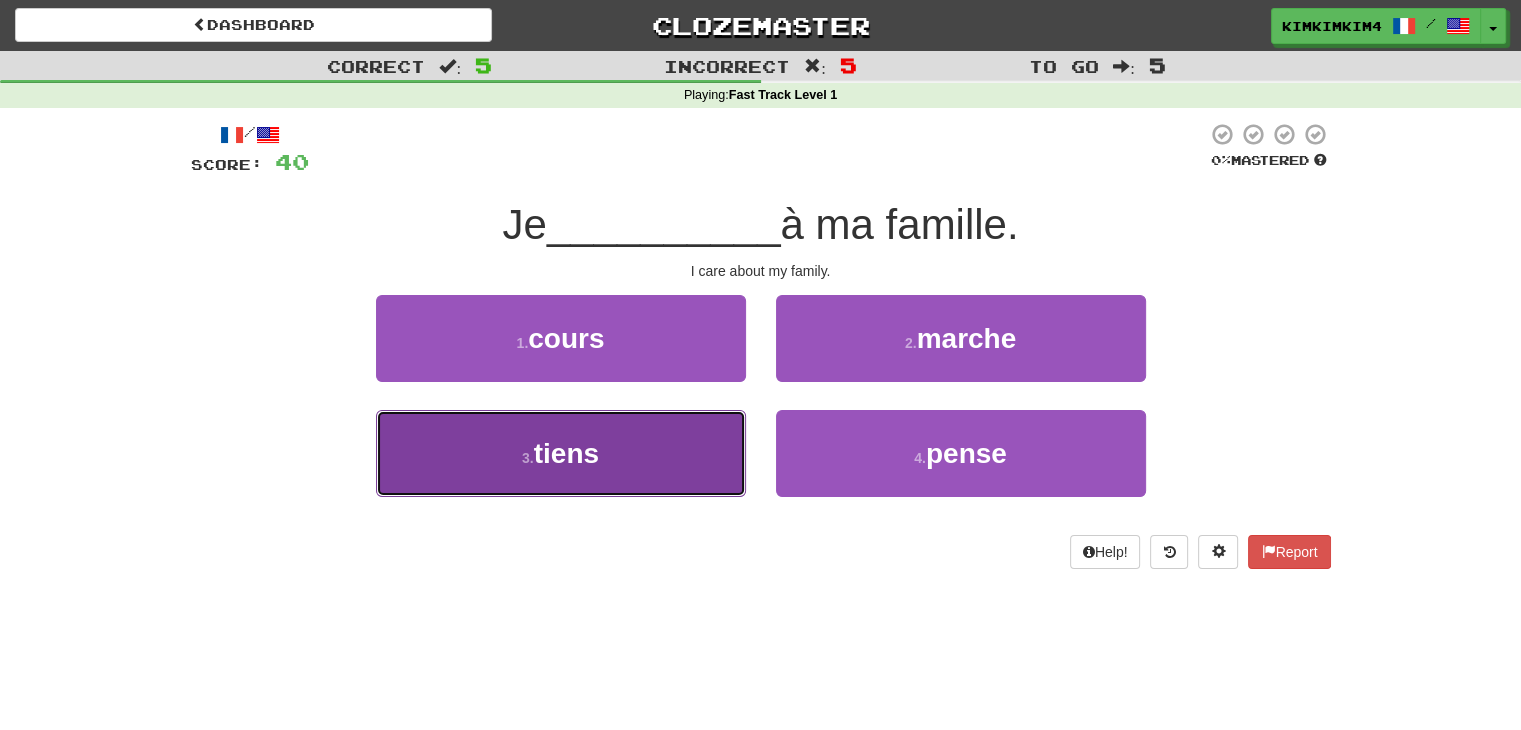click on "3 .  tiens" at bounding box center [561, 453] 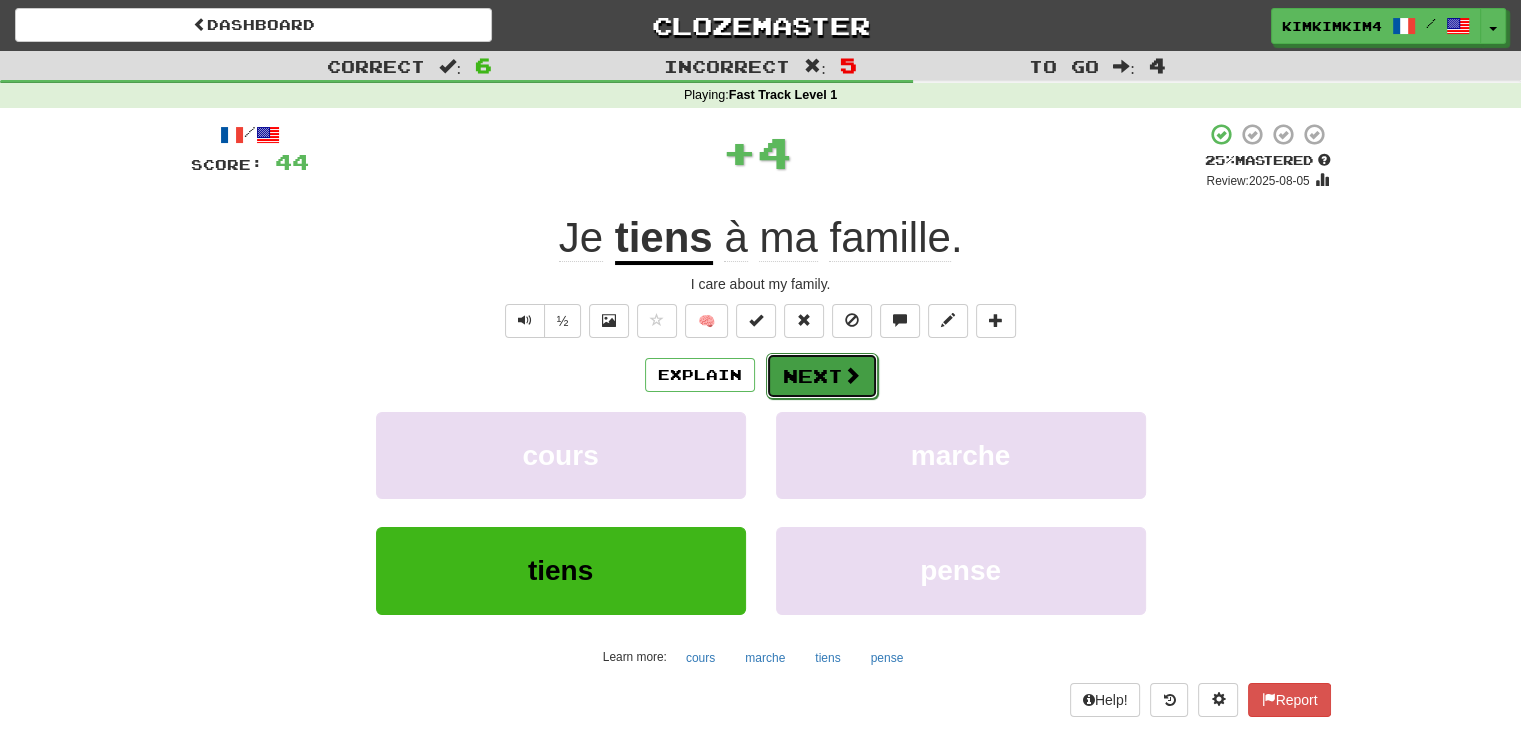 click on "Next" at bounding box center (822, 376) 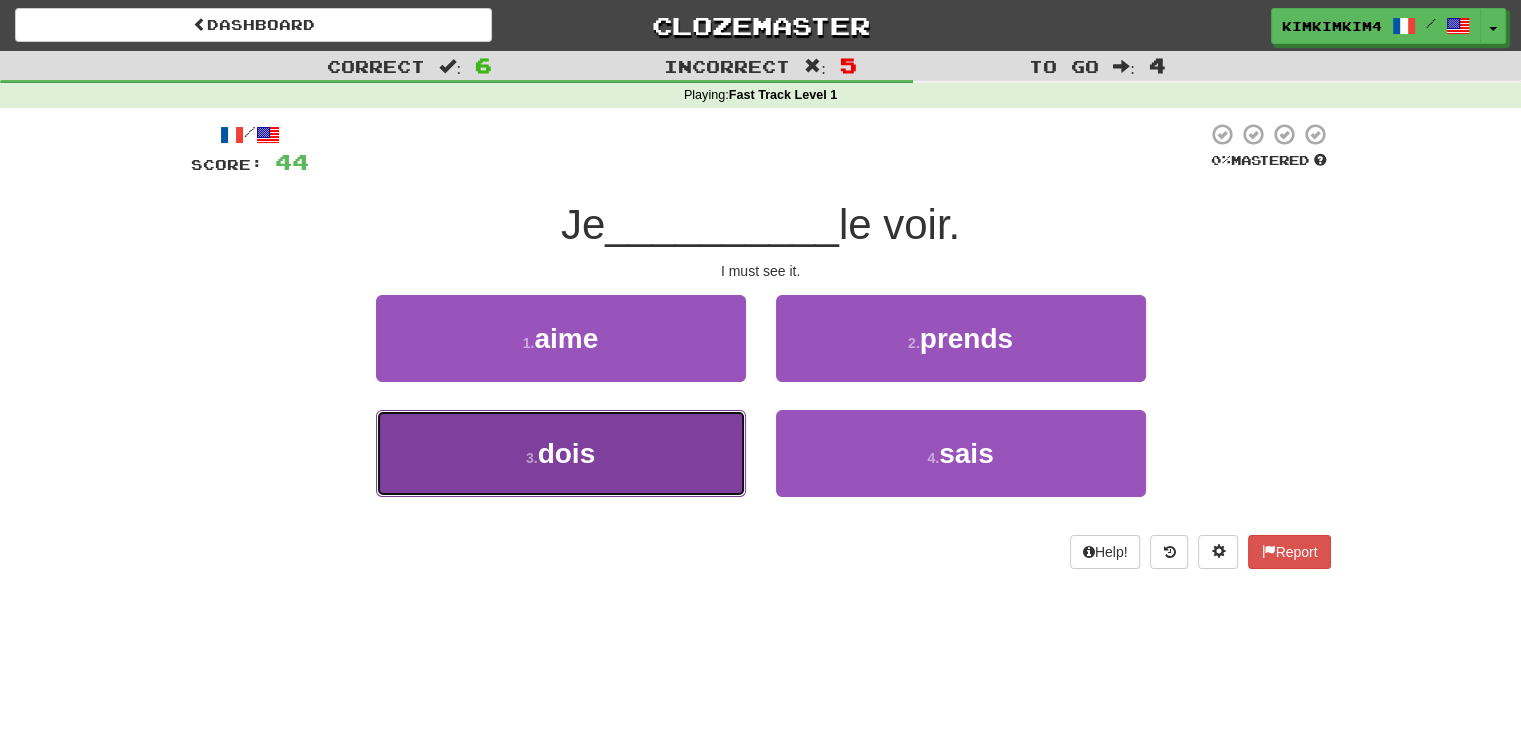 click on "3 .  dois" at bounding box center (561, 453) 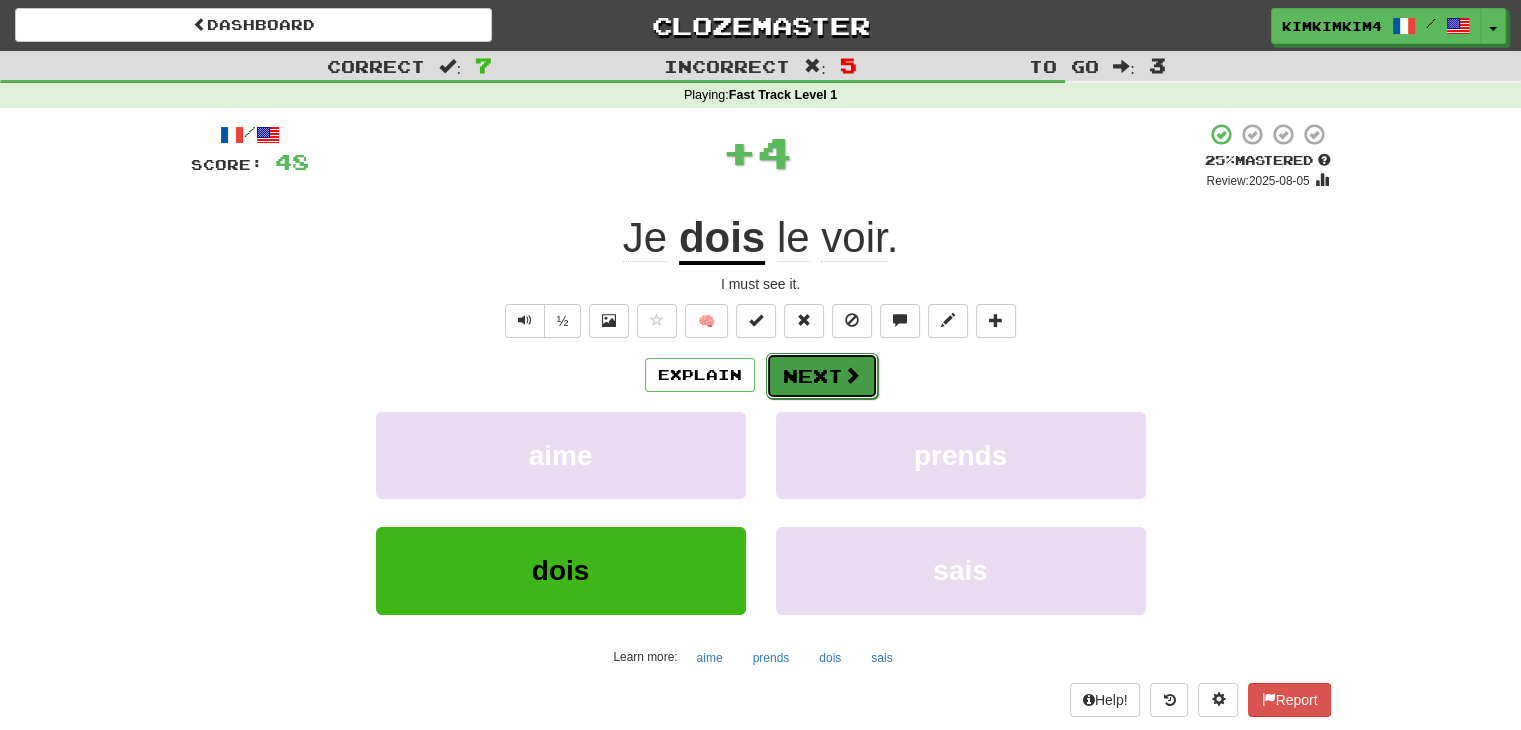 click on "Next" at bounding box center [822, 376] 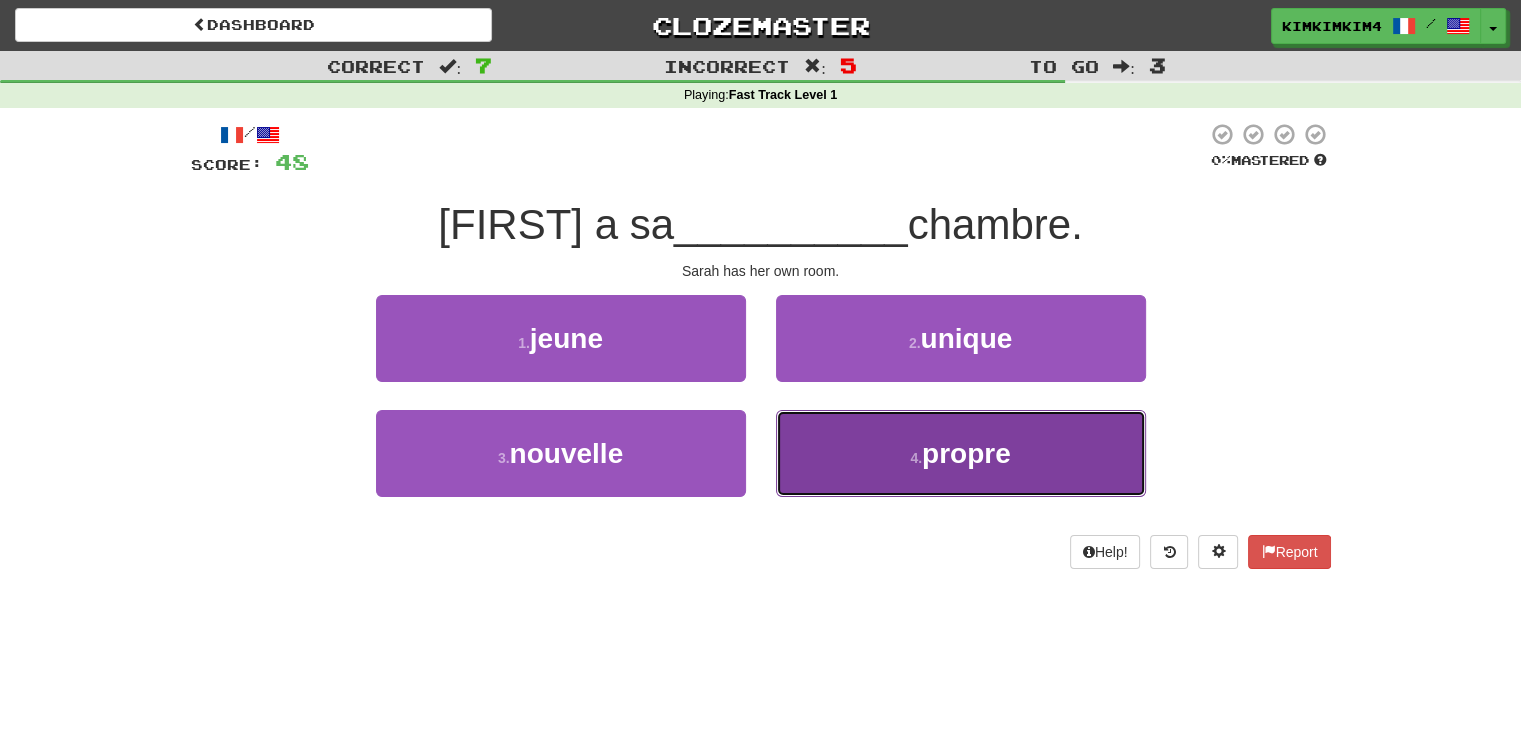 click on "4 .  propre" at bounding box center (961, 453) 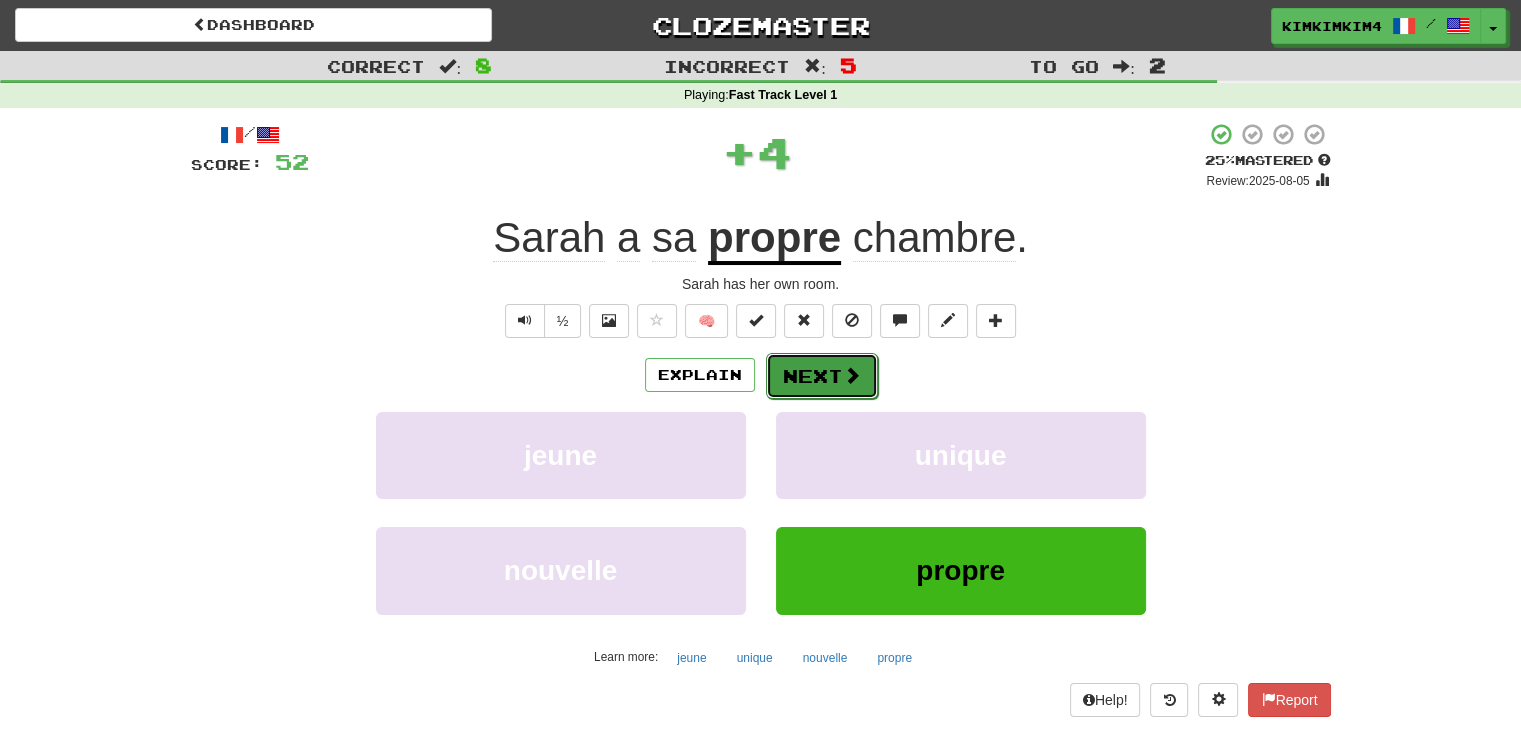 click on "Next" at bounding box center [822, 376] 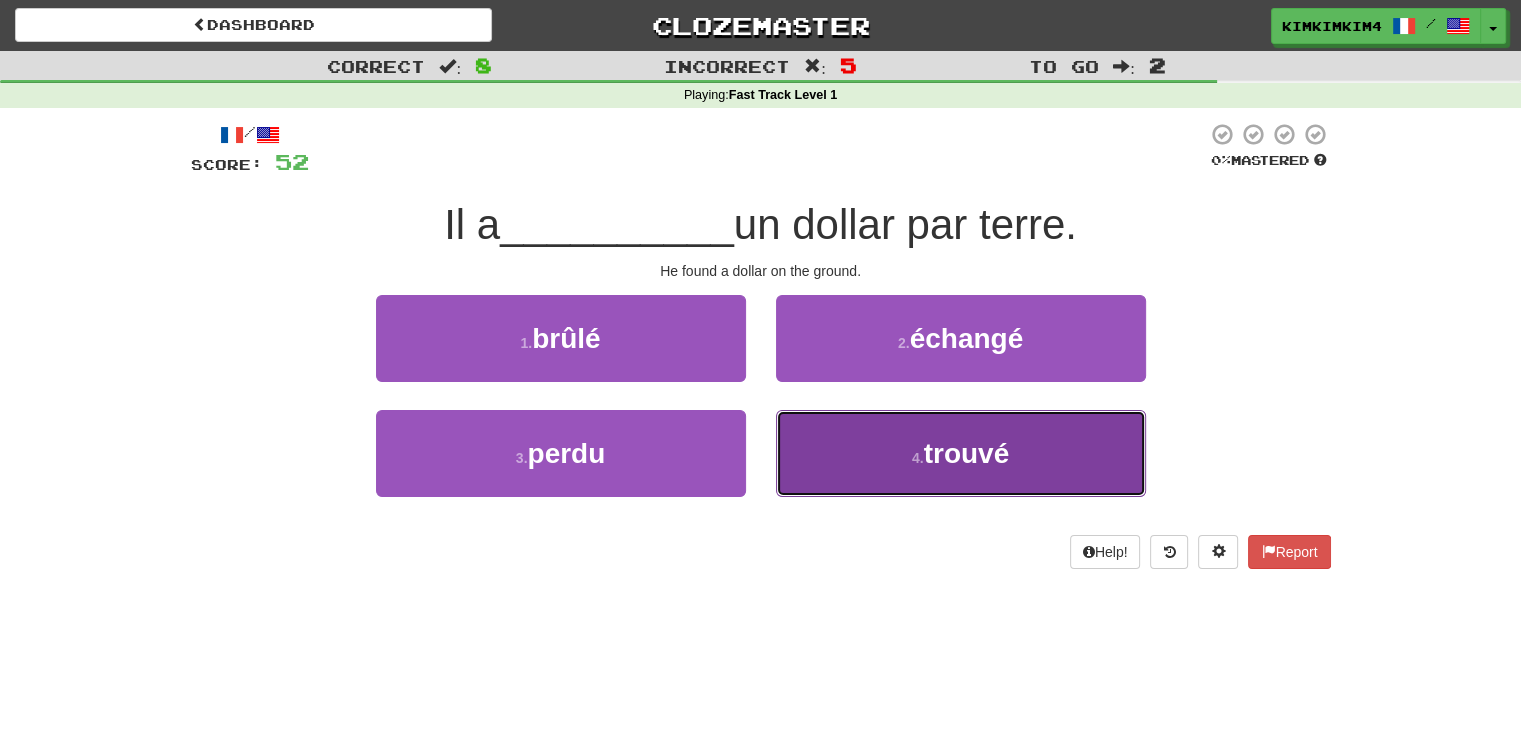 click on "4 .  trouvé" at bounding box center (961, 453) 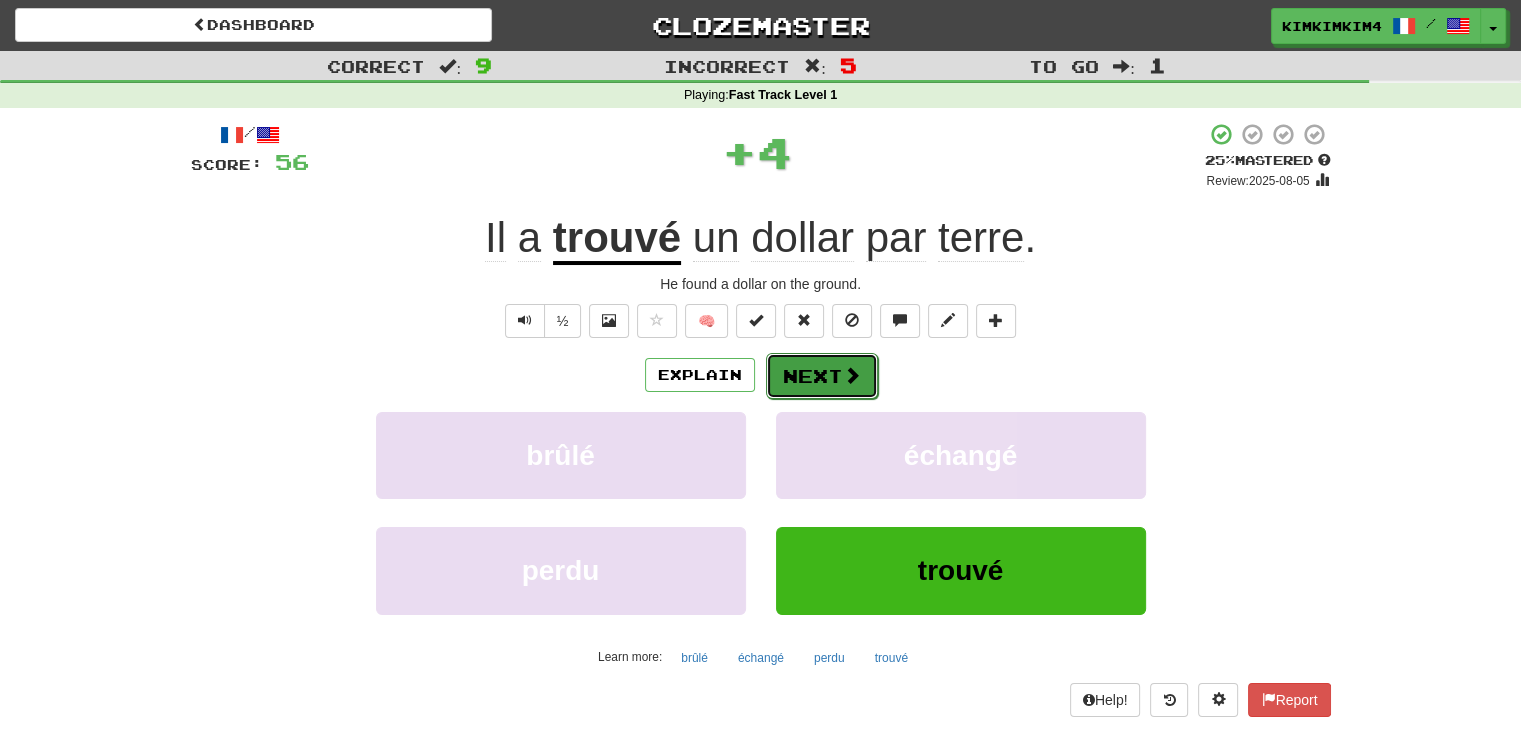 click on "Next" at bounding box center [822, 376] 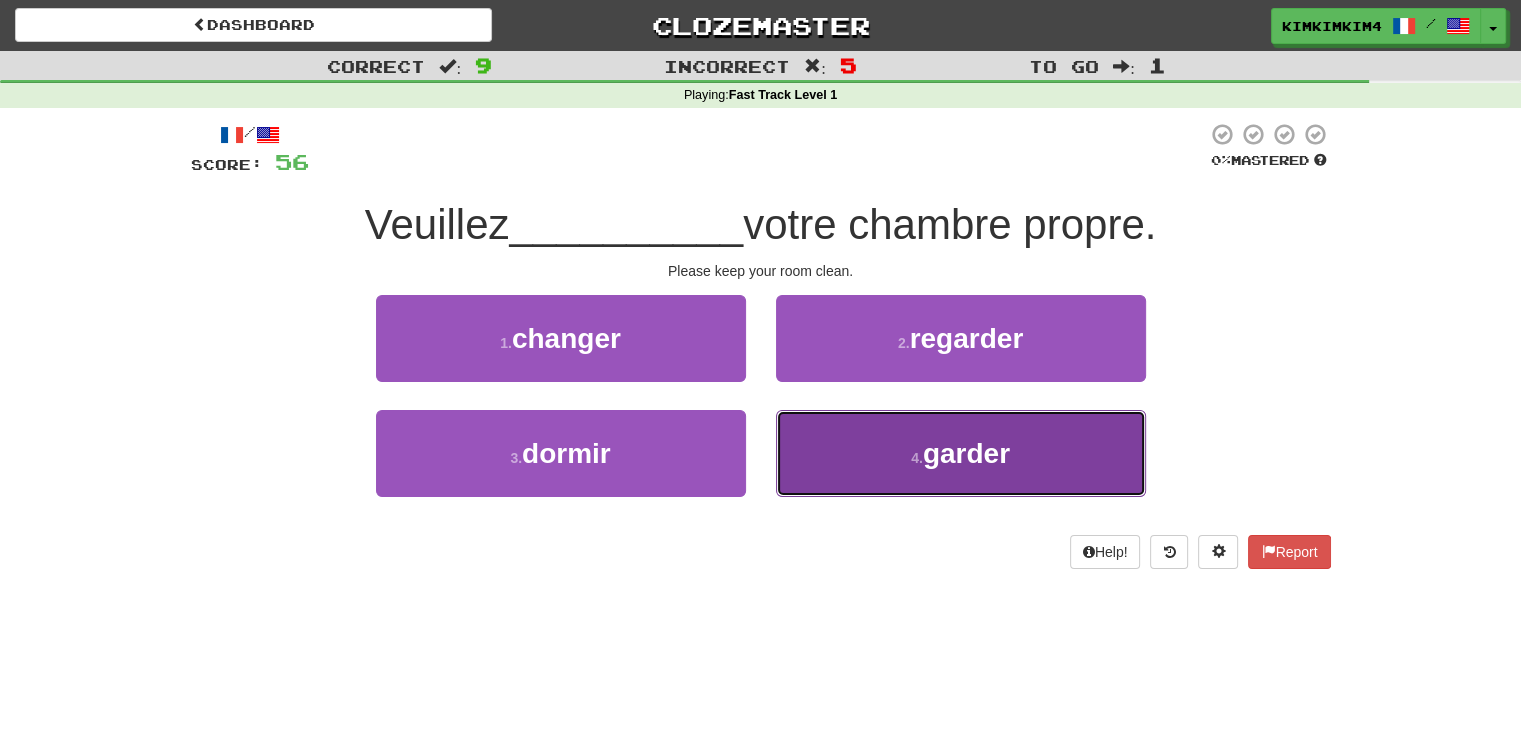 click on "4 .  garder" at bounding box center (961, 453) 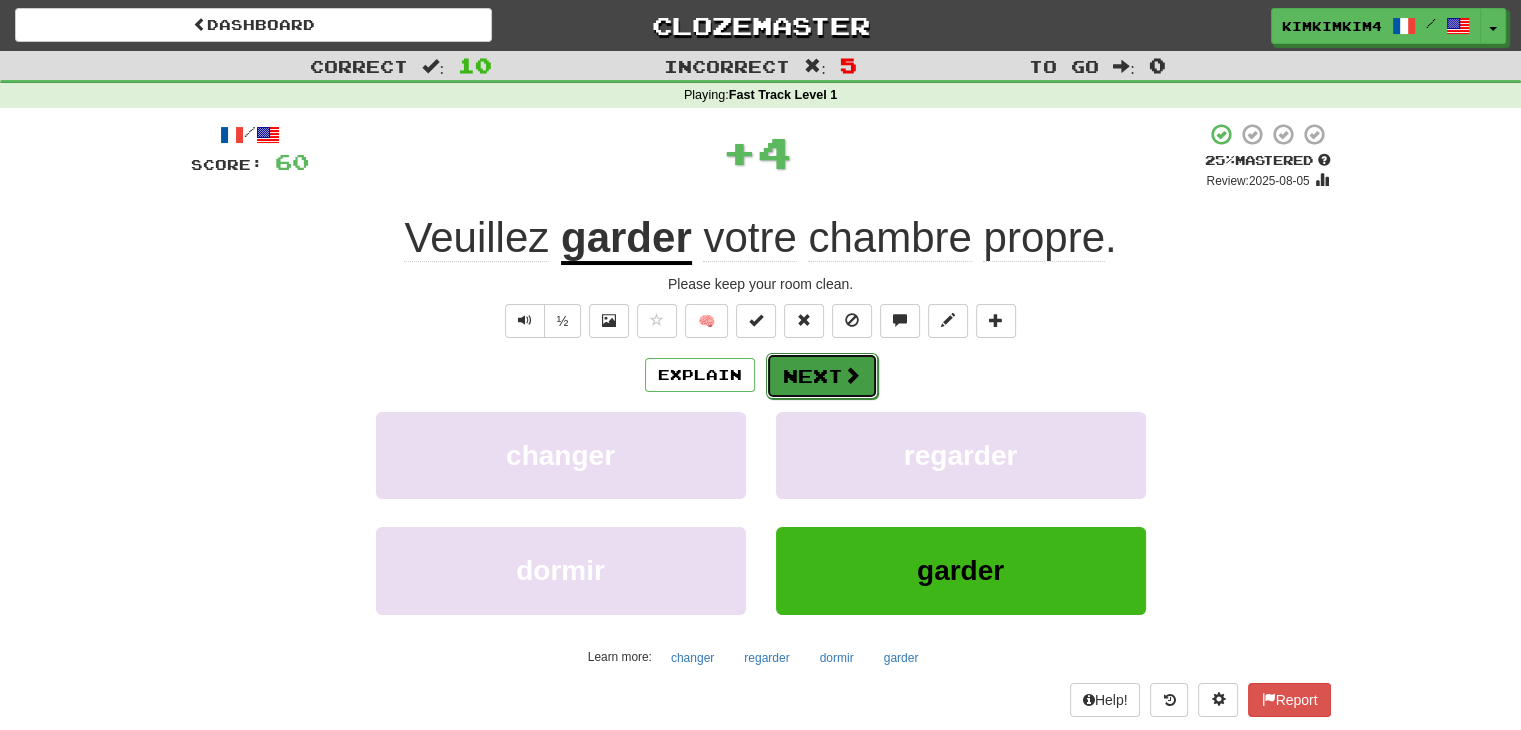 click on "Next" at bounding box center (822, 376) 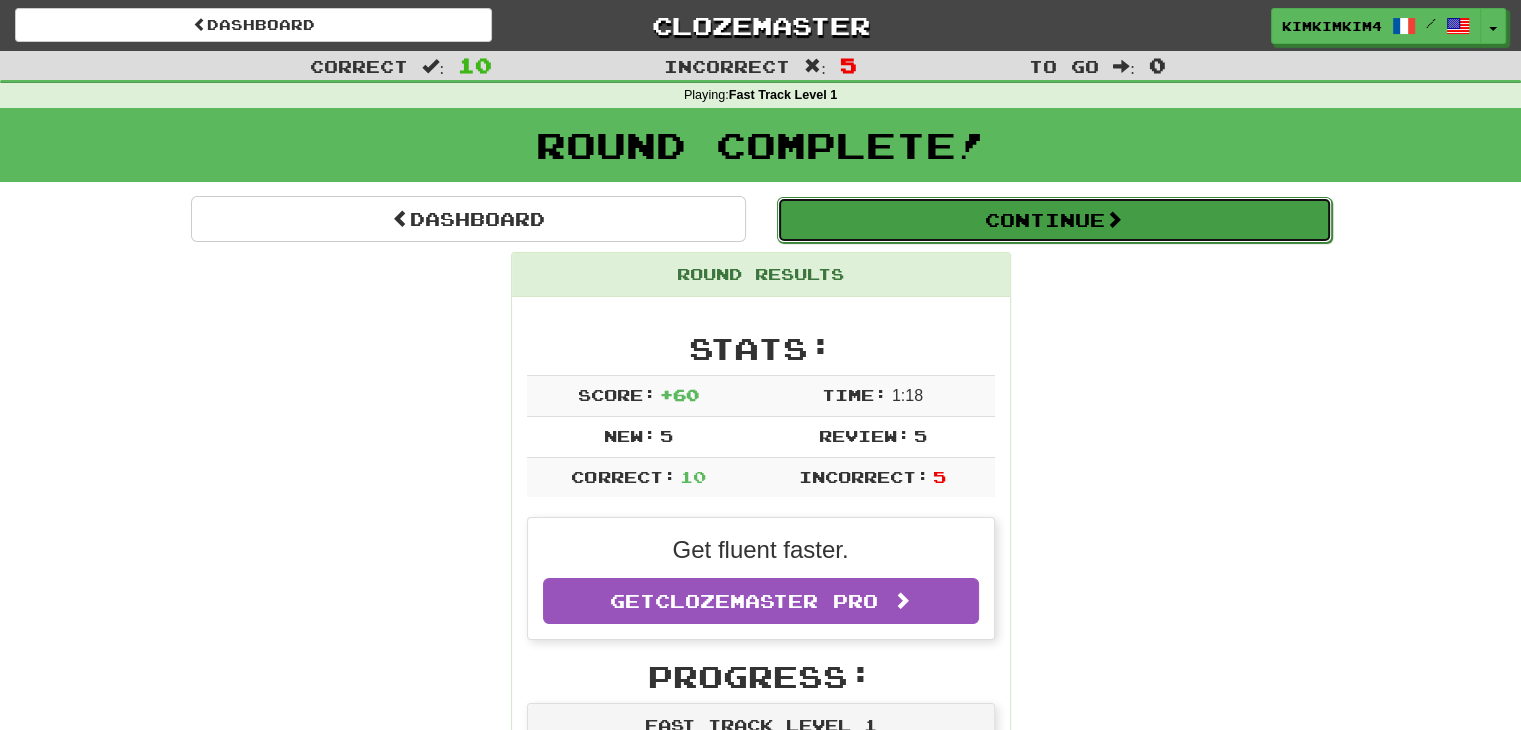 click on "Continue" at bounding box center [1054, 220] 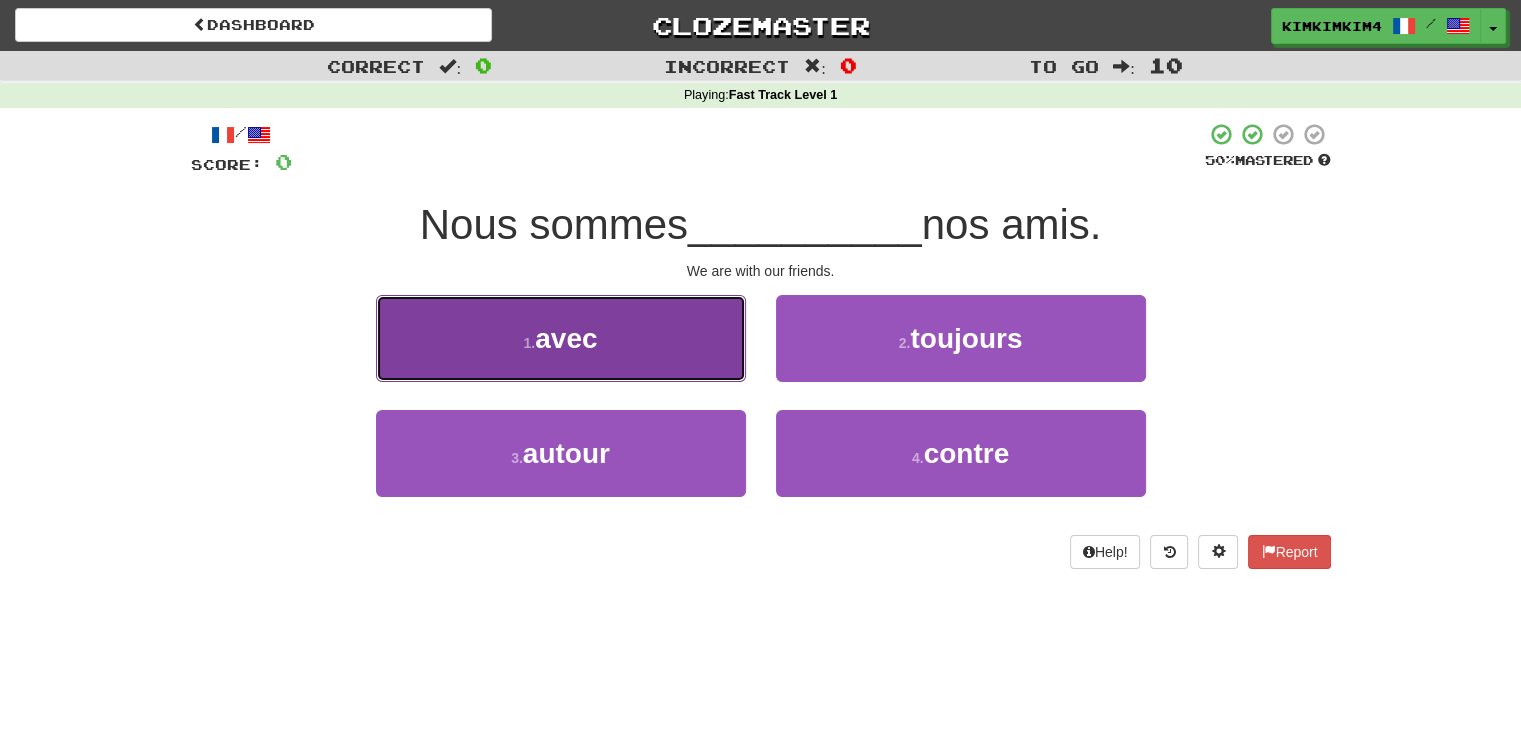 click on "1 .  avec" at bounding box center (561, 338) 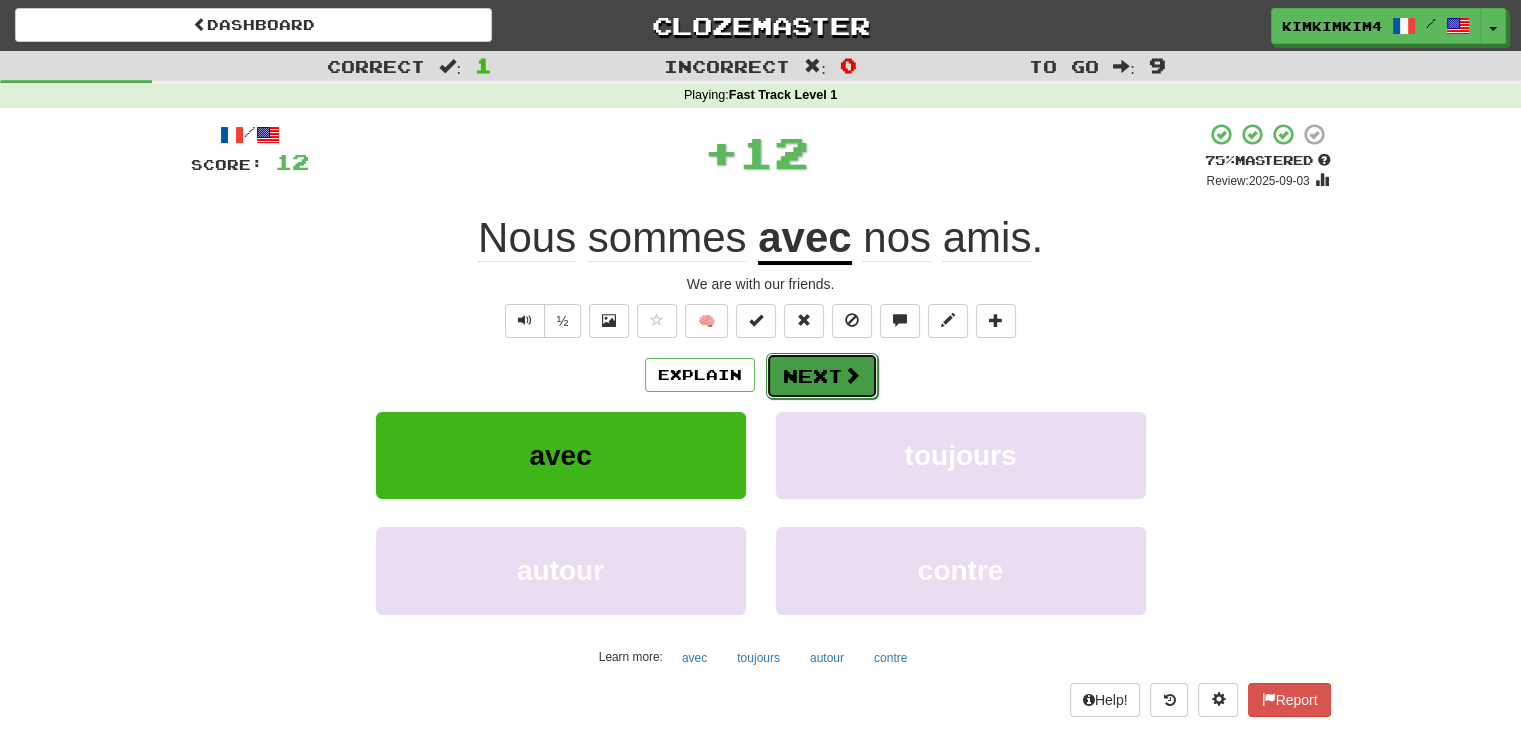 click on "Next" at bounding box center [822, 376] 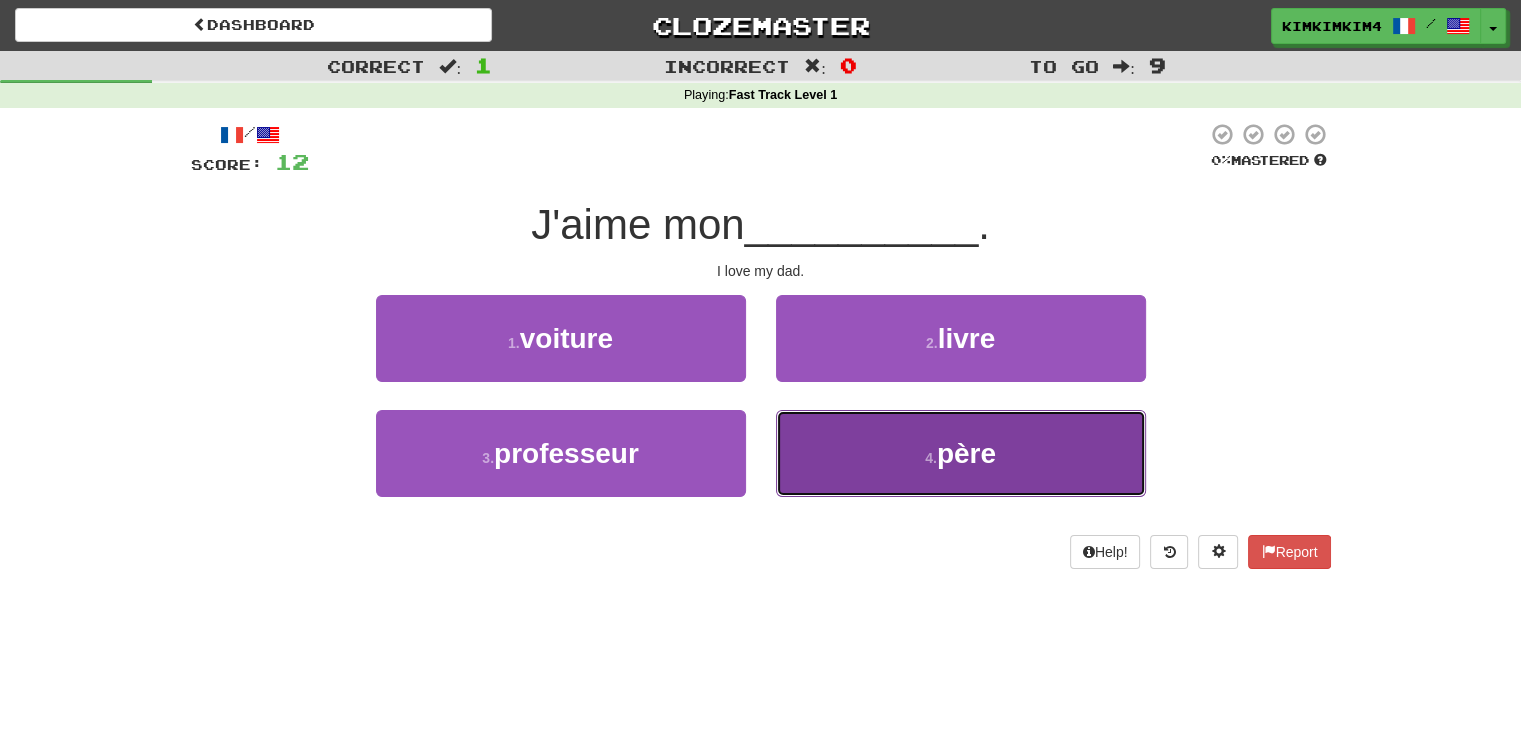 click on "4 .  père" at bounding box center (961, 453) 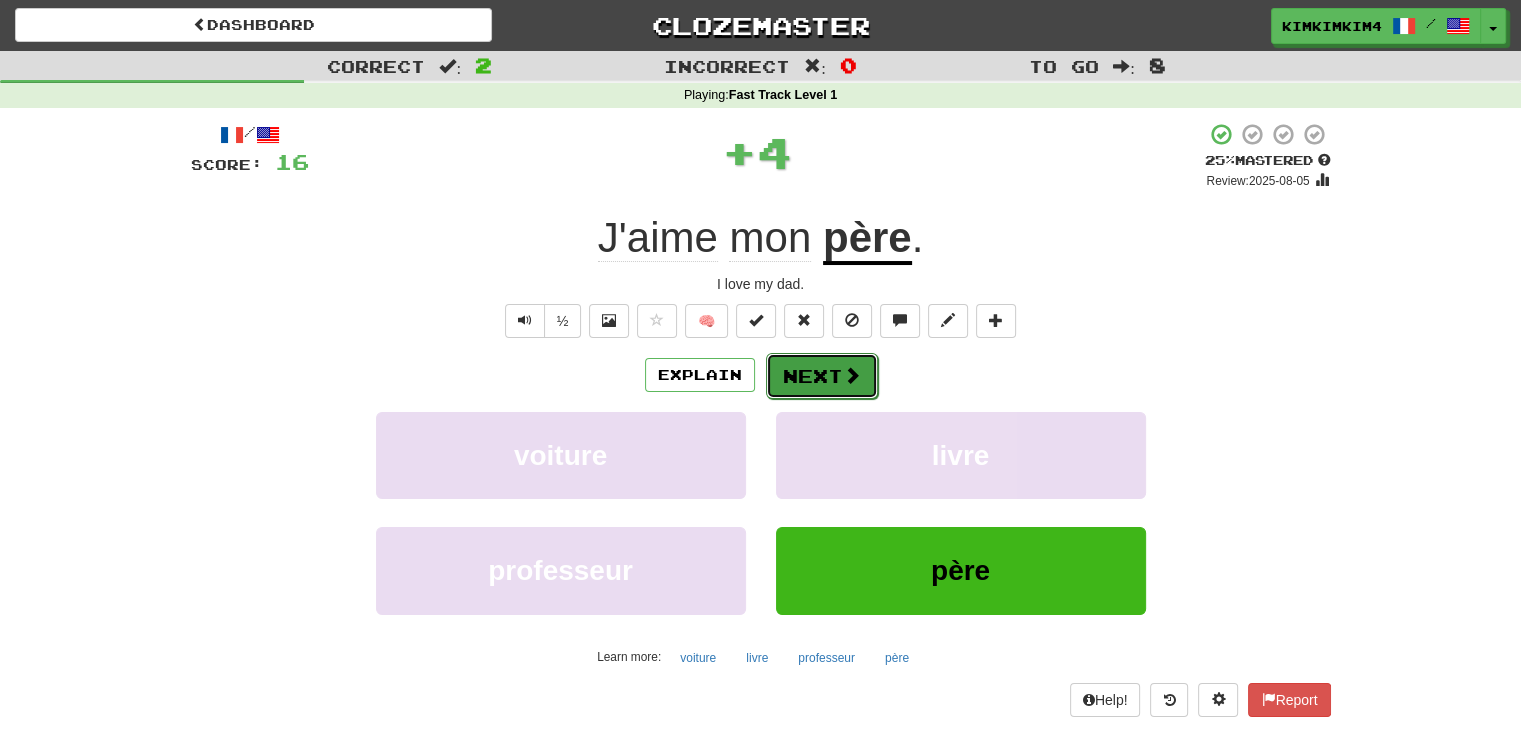 click on "Next" at bounding box center (822, 376) 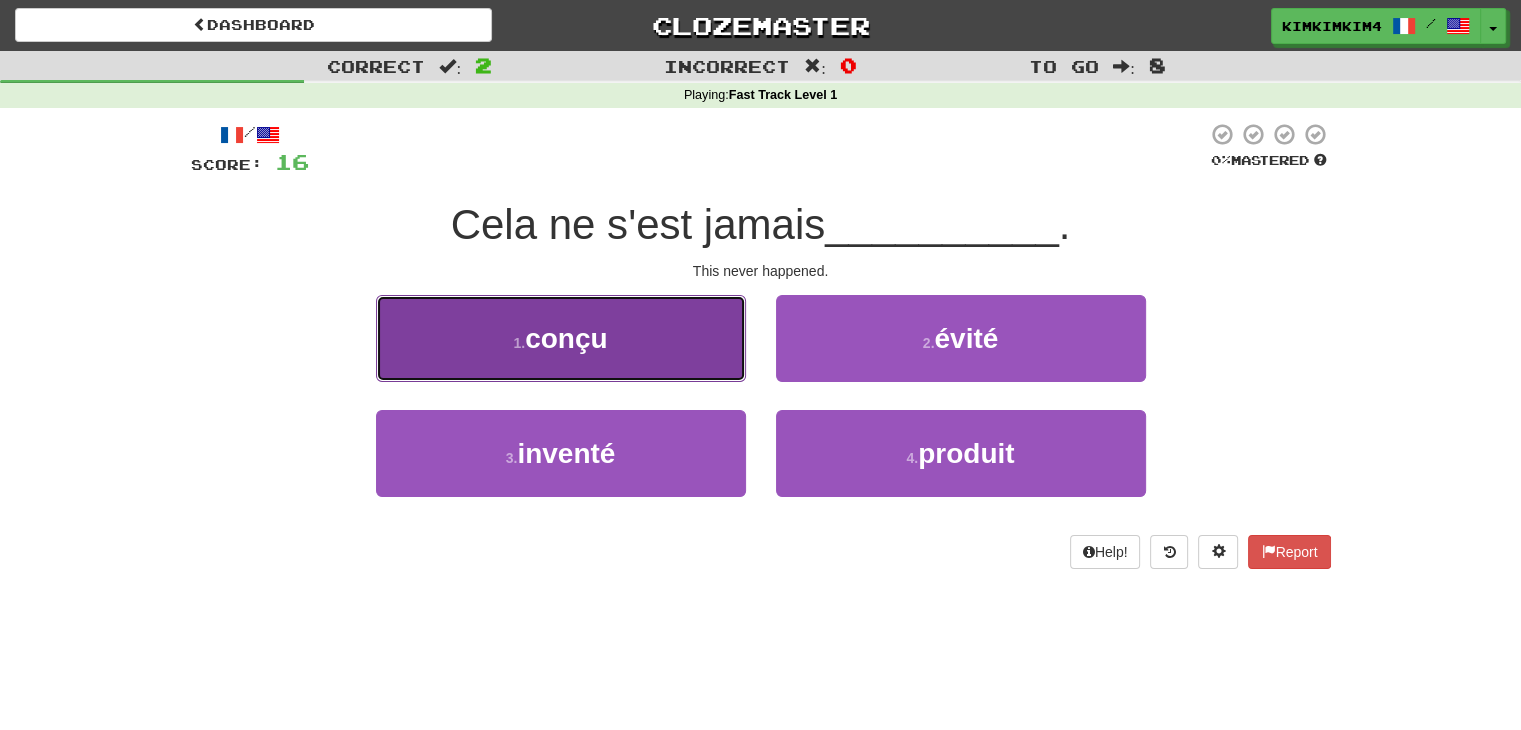 click on "1 .  conçu" at bounding box center [561, 338] 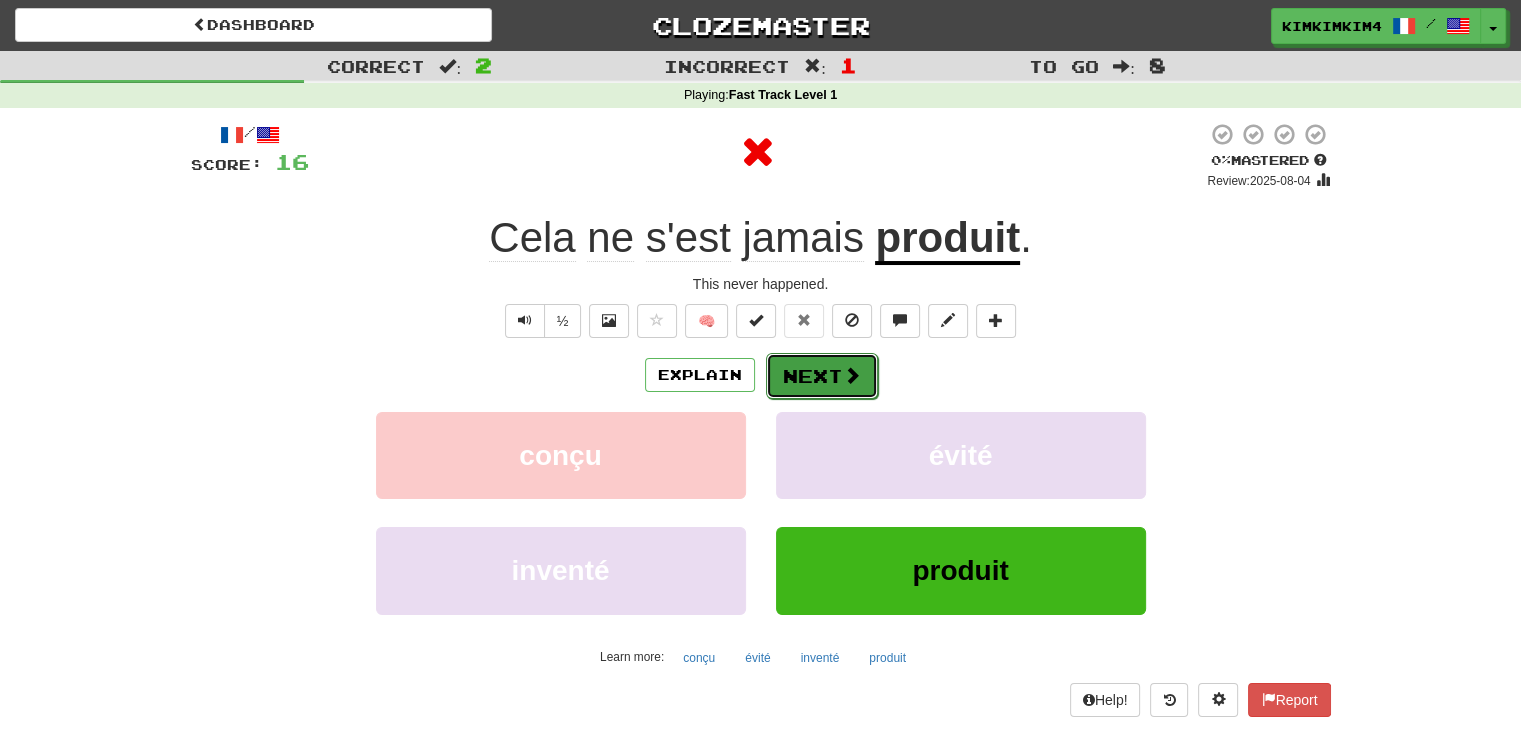 click on "Next" at bounding box center [822, 376] 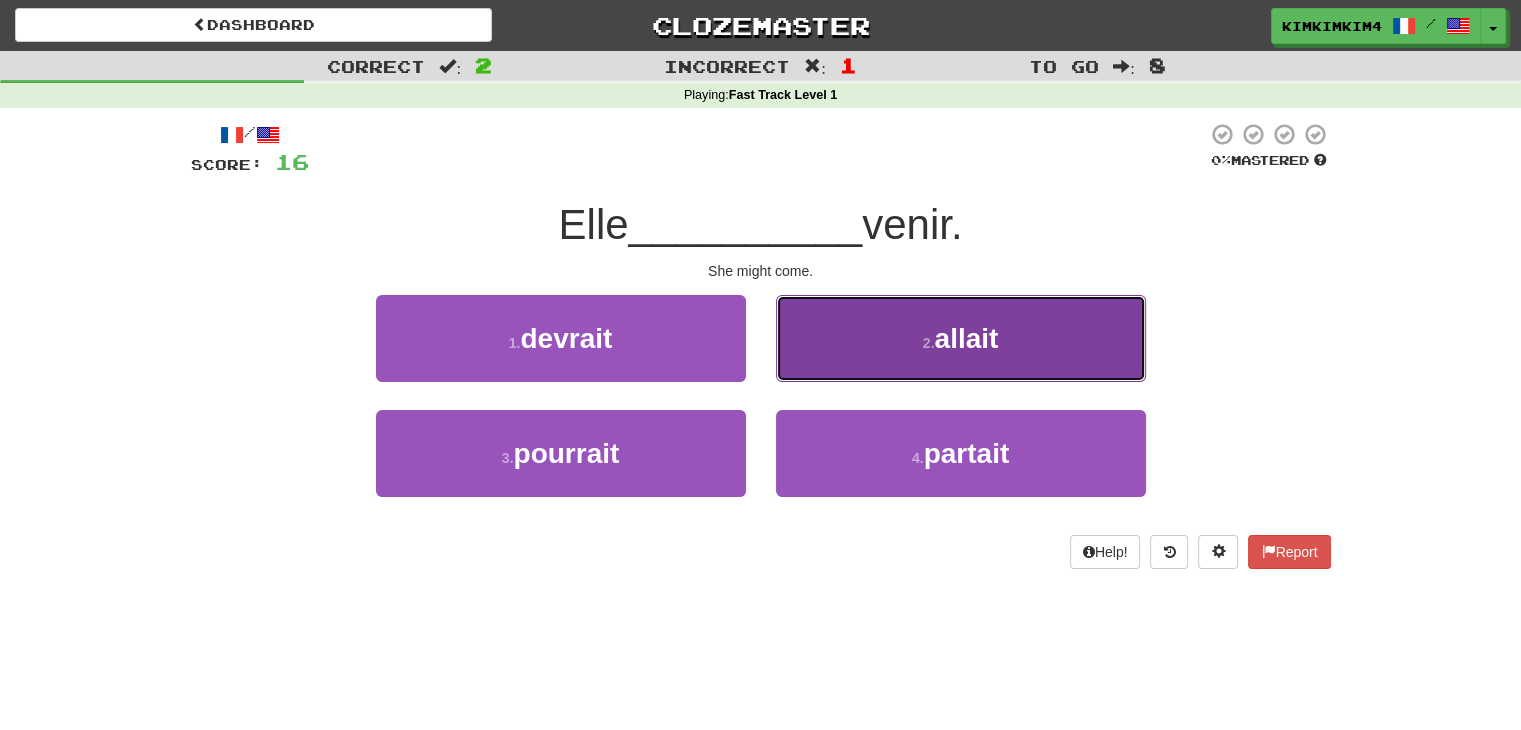 click on "2 .  allait" at bounding box center [961, 338] 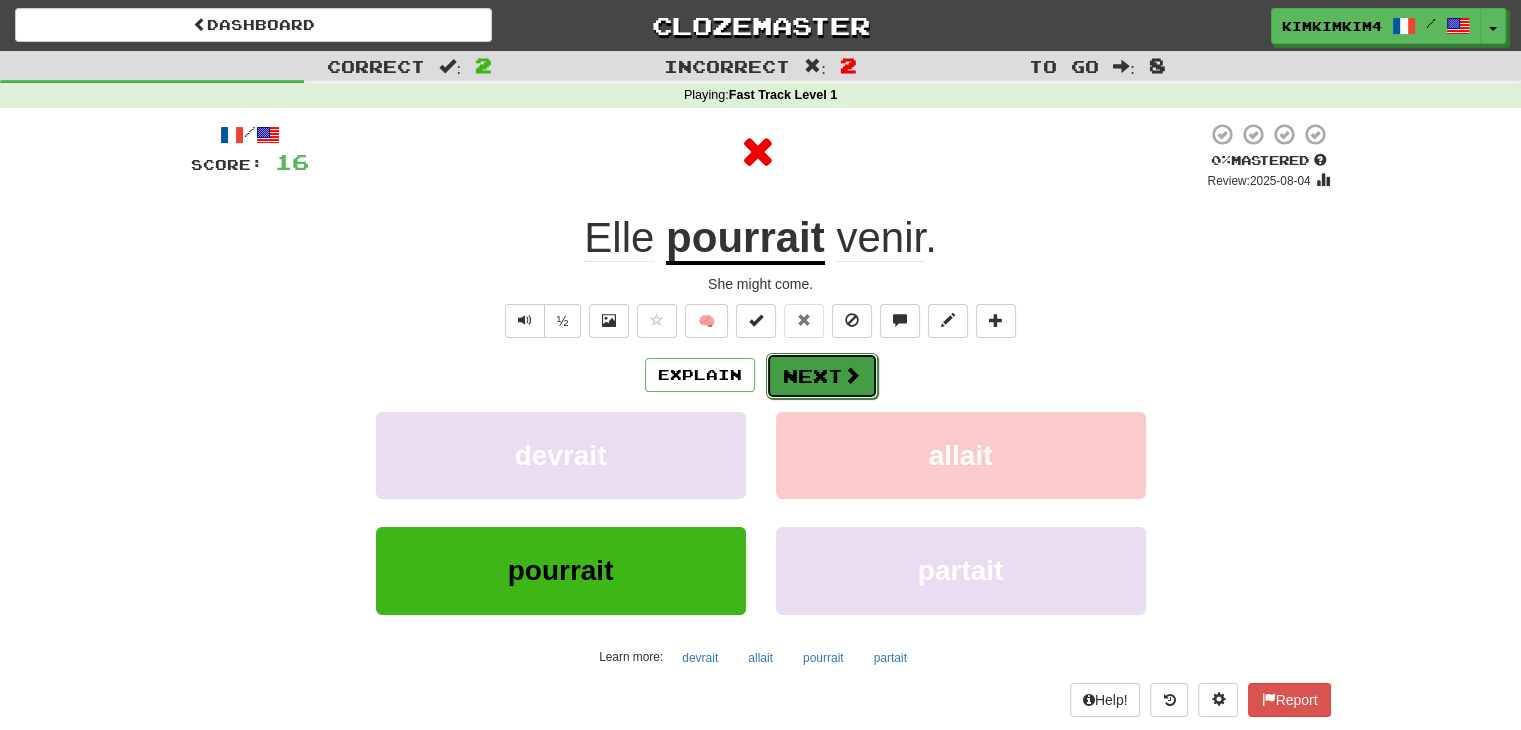 click at bounding box center [852, 375] 